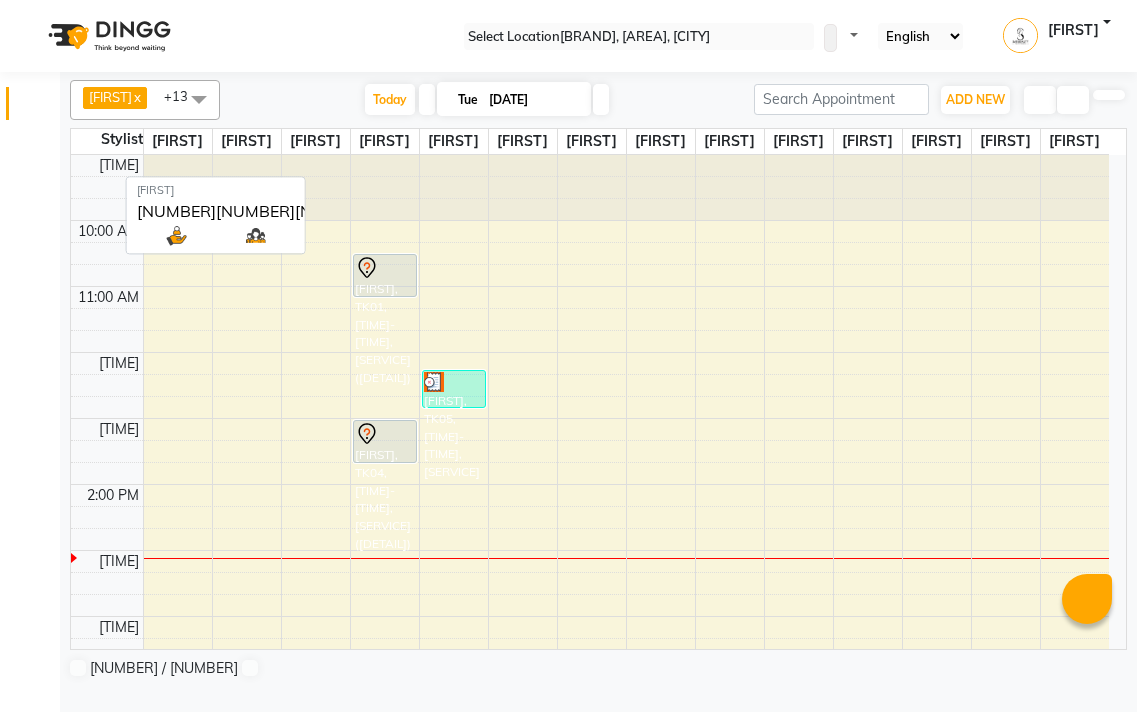 scroll, scrollTop: 0, scrollLeft: 0, axis: both 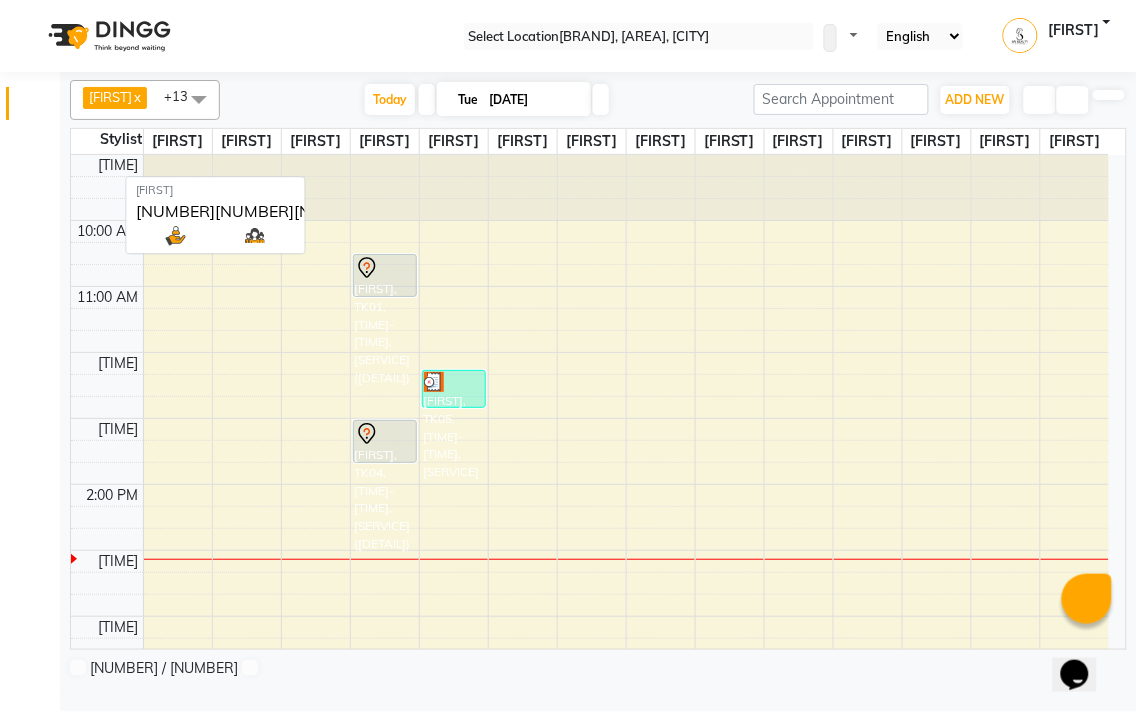 click on "Manage Profile Change Password Sign out Version:[NUMBER].[NUMBER].[NUMBER] ☀ [BRAND], [AREA], [CITY] Calendar Invoice Clients Marketing Inventory Reports Settings Completed InProgress Upcoming Dropped Tentative Check-In Confirm Bookings Segments Page Builder [FIRST] x [FIRST] x [FIRST] x [FIRST] x [FIRST] x [FIRST] x [FIRST] x [FIRST] x [FIRST] x [FIRST] x [FIRST] x [FIRST] x [FIRST] x [FIRST] x +13 UnSelect All [FIRST] [FIRST] [FIRST] [FIRST] [FIRST] [FIRST] [FIRST] [FIRST] [FIRST] [FIRST] [FIRST] [FIRST] [FIRST] [FIRST] Today Tue [DATE] Toggle Dropdown Add Appointment Add Invoice Add Expense Add Client Toggle Dropdown Add Appointment Add Invoice Add Expense Add Client ADD NEW [FIRST] x" at bounding box center (568, 356) 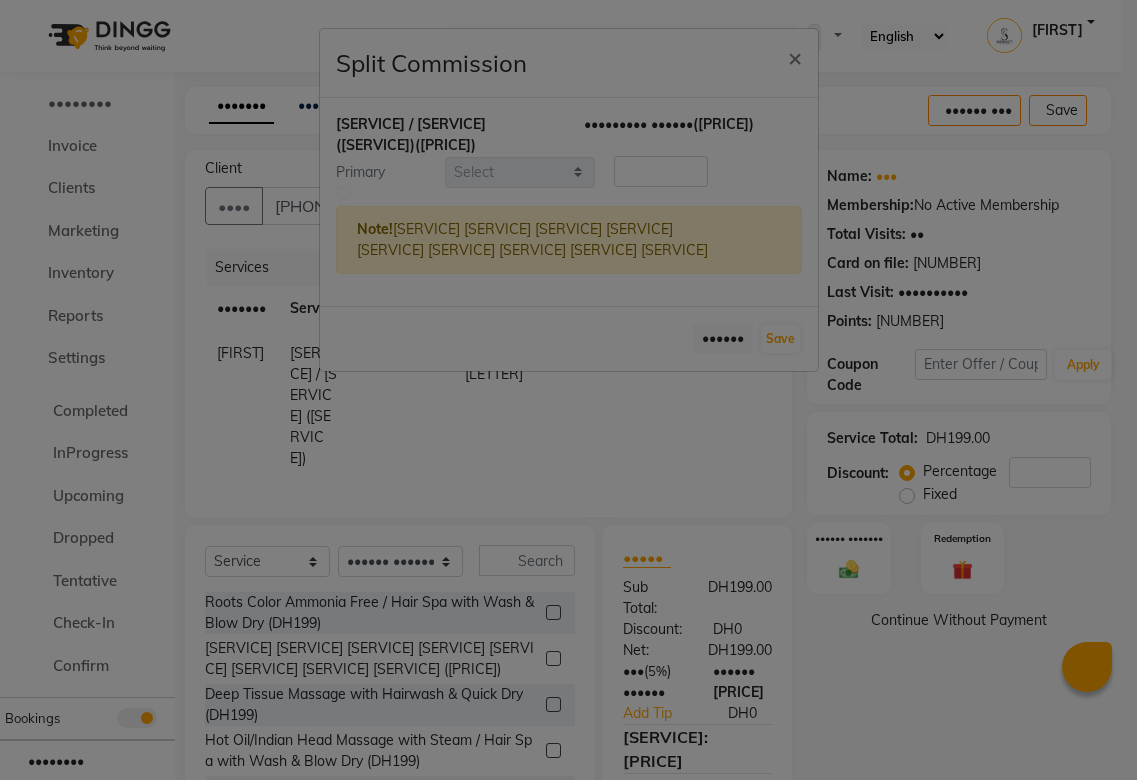 scroll, scrollTop: 0, scrollLeft: 0, axis: both 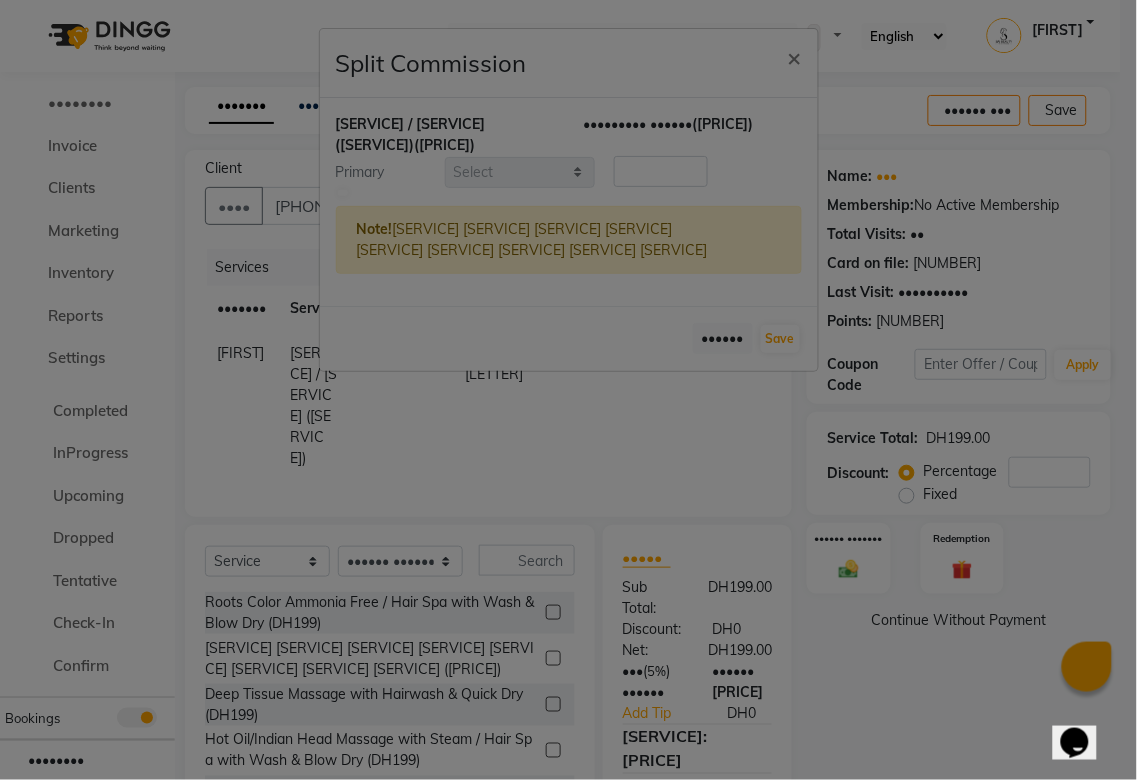 click at bounding box center (343, 193) 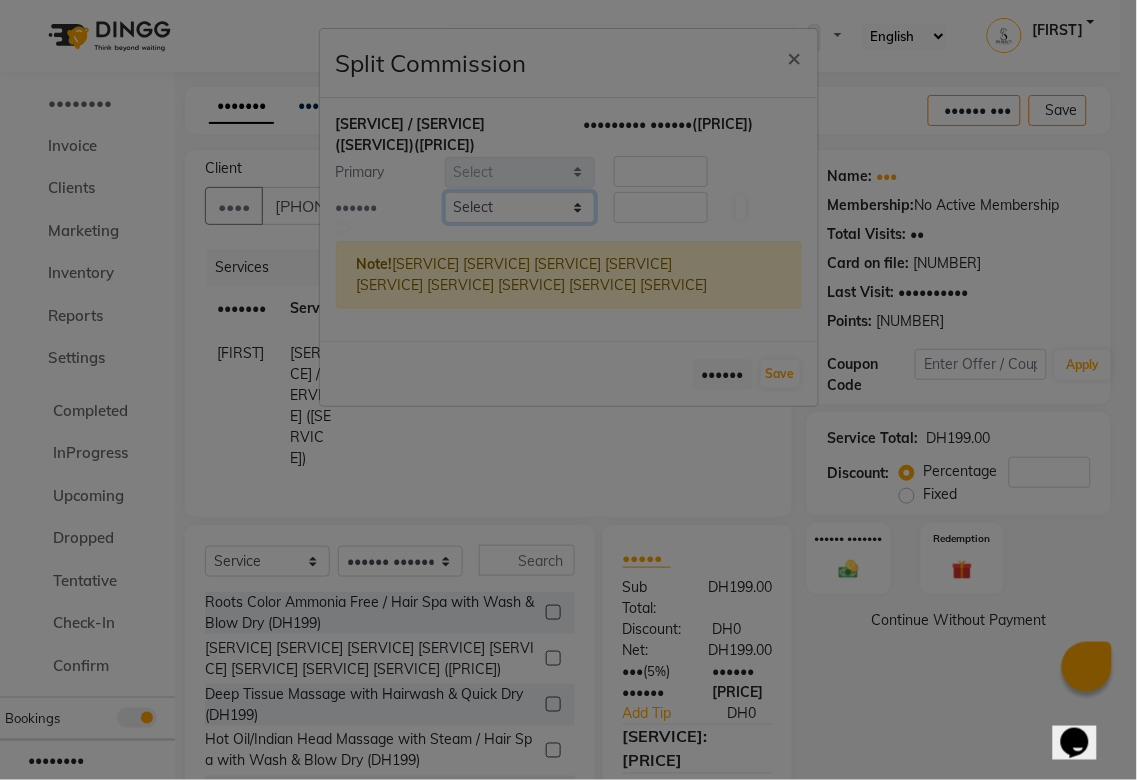 click on "Select [NAME] [NAME] [NAME] [NAME] [NAME] [NAME] [NAME] [NAME] [NAME] [NAME] [NAME] [NAME] [NAME] [NAME] [NAME]" at bounding box center [520, 207] 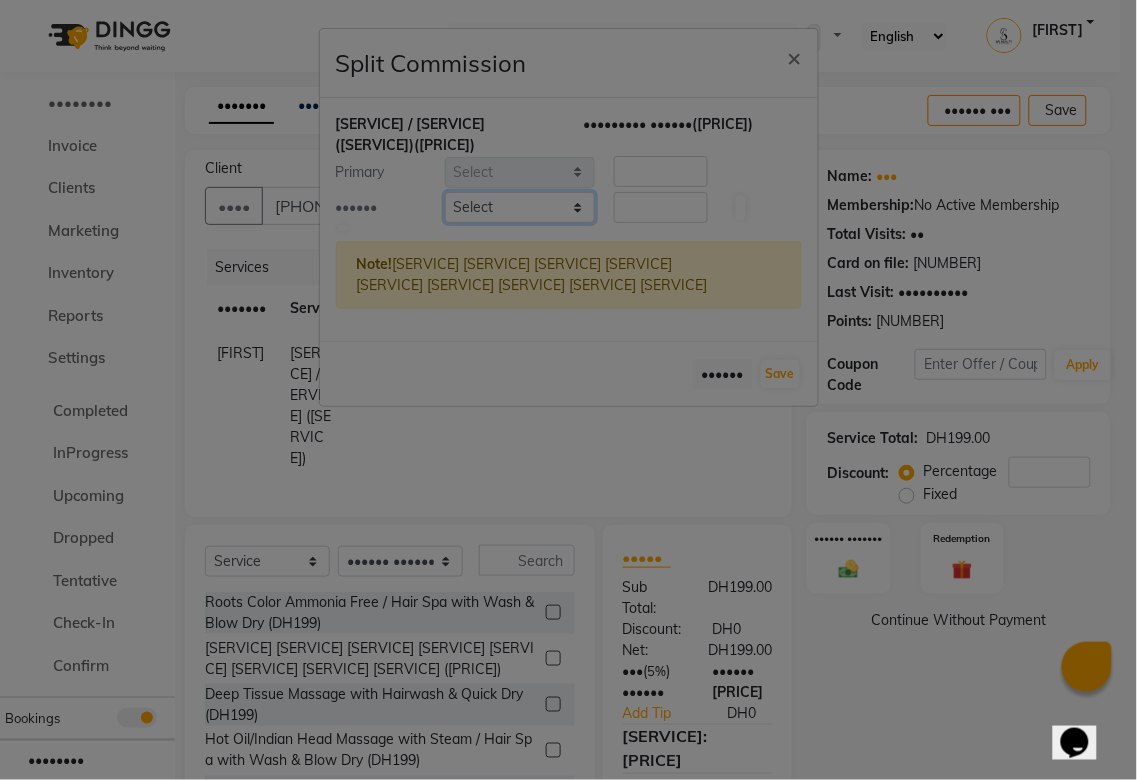 click on "Select [NAME] [NAME] [NAME] [NAME] [NAME] [NAME] [NAME] [NAME] [NAME] [NAME] [NAME] [NAME] [NAME] [NAME] [NAME]" at bounding box center (520, 207) 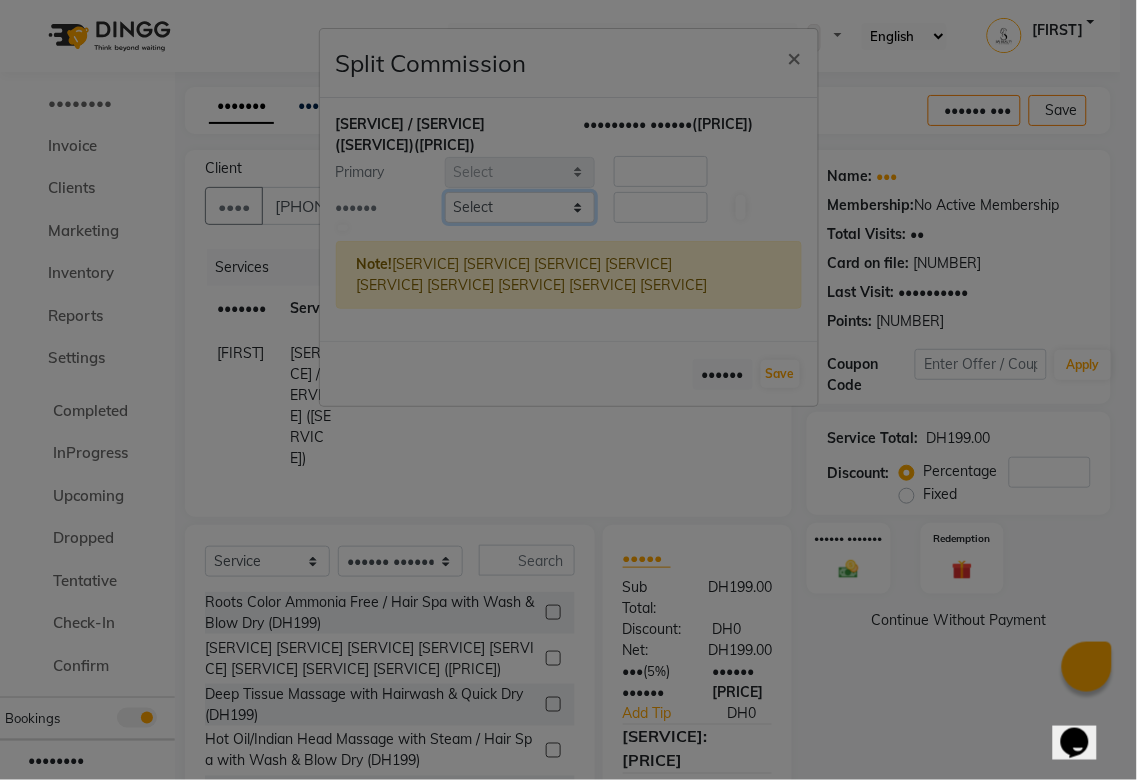click on "Select [NAME] [NAME] [NAME] [NAME] [NAME] [NAME] [NAME] [NAME] [NAME] [NAME] [NAME] [NAME] [NAME] [NAME] [NAME]" at bounding box center (520, 207) 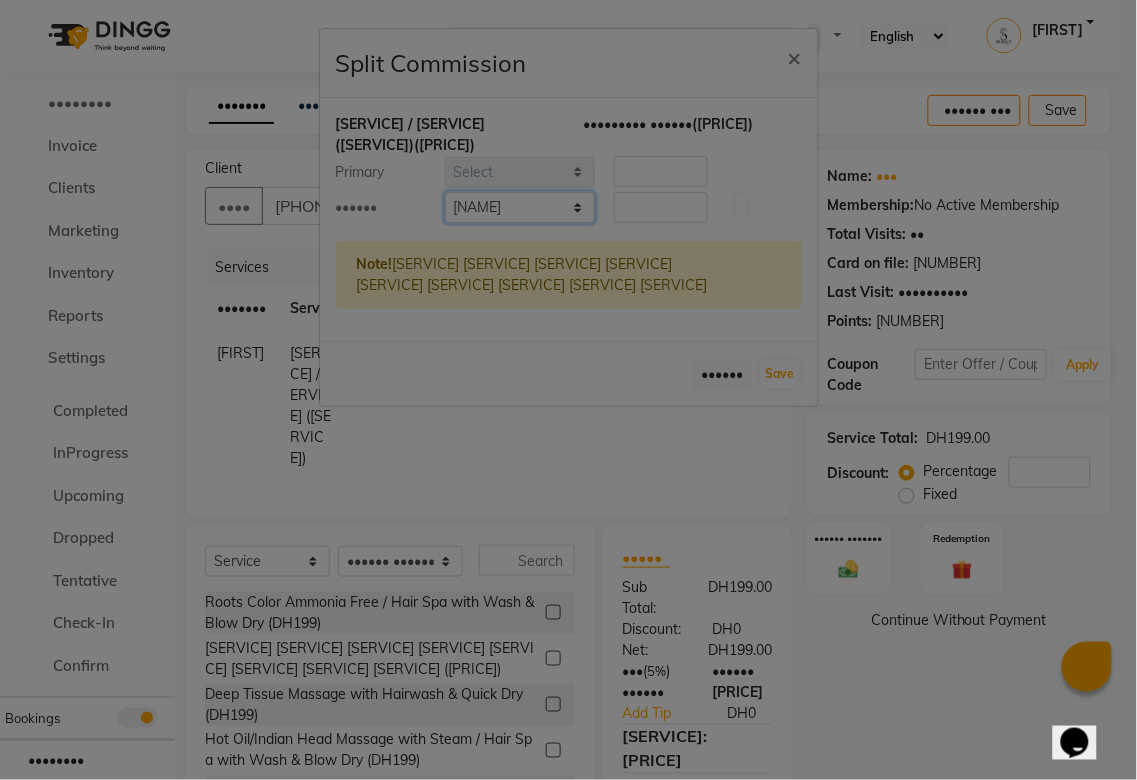 click on "Select [NAME] [NAME] [NAME] [NAME] [NAME] [NAME] [NAME] [NAME] [NAME] [NAME] [NAME] [NAME] [NAME] [NAME] [NAME]" at bounding box center [520, 207] 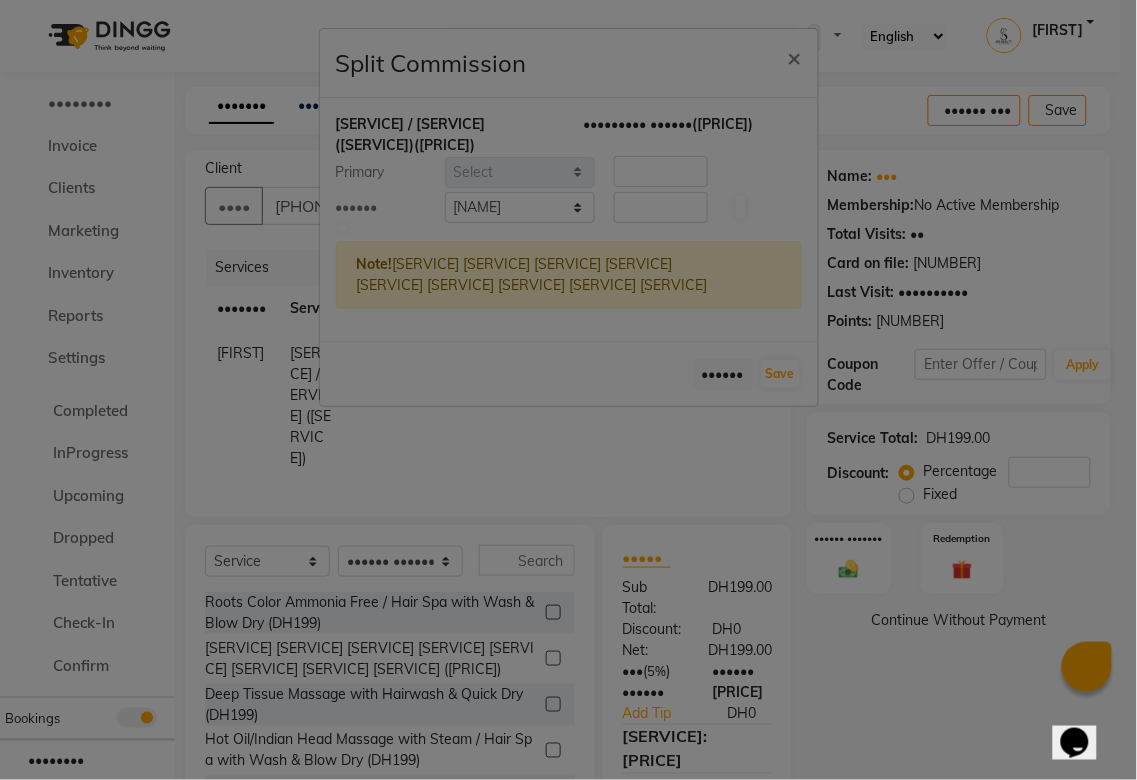 click on "••••••" at bounding box center (383, 207) 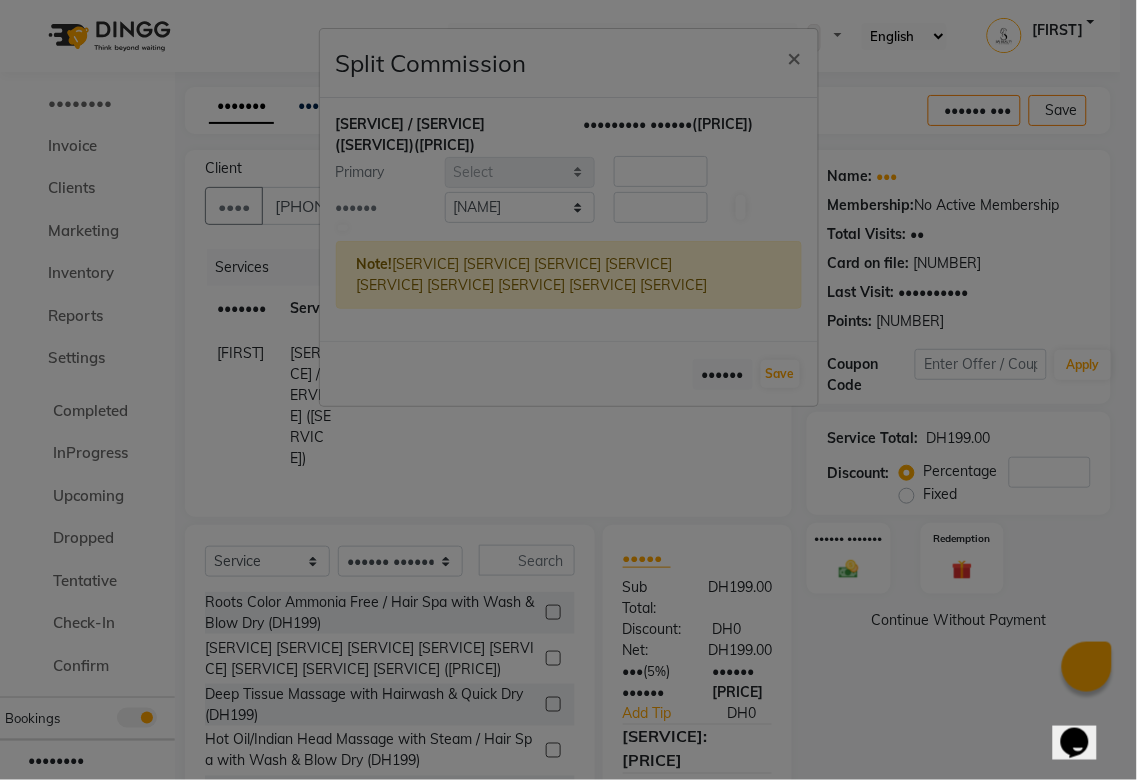 click on "Split Commission × Mani/Pedi (With Gel Colour) (DH208.95) Remaining Amount (DH0.01) Primary Select [FIRST] [FIRST] [FIRST] [FIRST] [FIRST] [FIRST] [FIRST] [FIRST] [FIRST] [FIRST] [FIRST] [FIRST] [FIRST] [FIRST] [FIRST] [FIRST] 104.47 Second Select [FIRST] [FIRST] [FIRST] [FIRST] [FIRST] [FIRST] [FIRST] [FIRST] [FIRST] [FIRST] [FIRST] [FIRST] [FIRST] [FIRST] [FIRST] [FIRST] 104.47 Note! Secondary stylist changes will not reflect on booking Cancel Save" at bounding box center [568, 390] 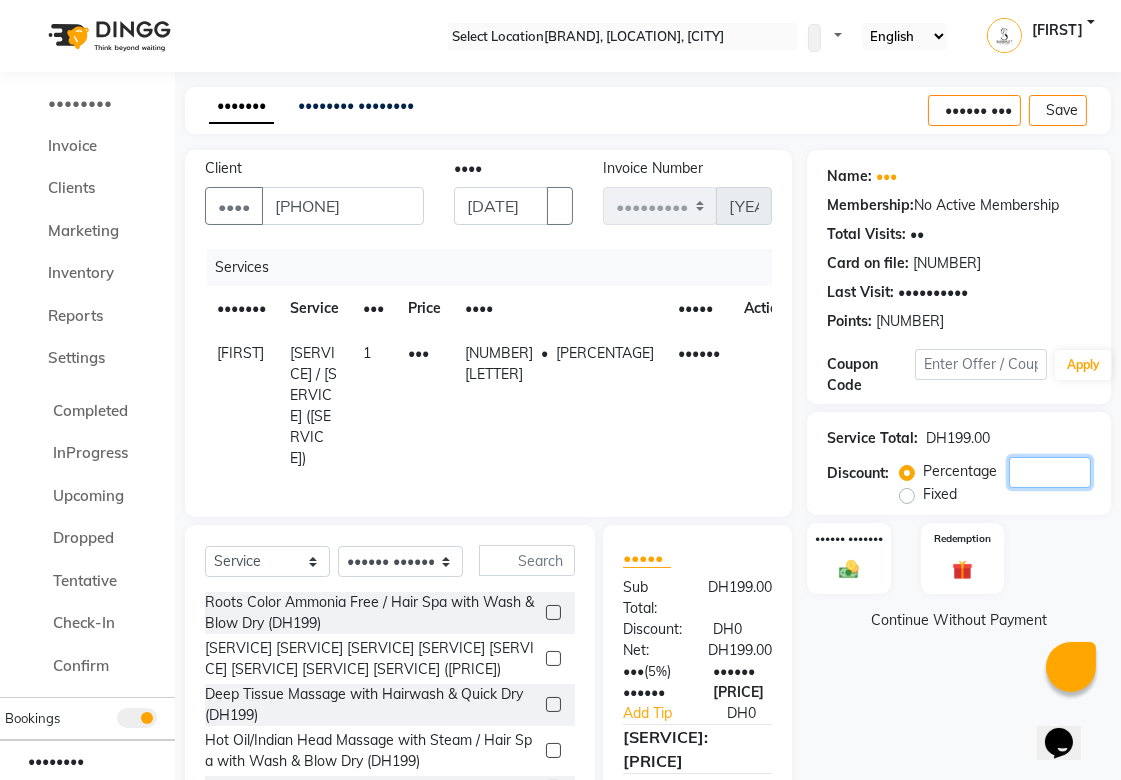 click on "[NUMBER]" at bounding box center [1050, 472] 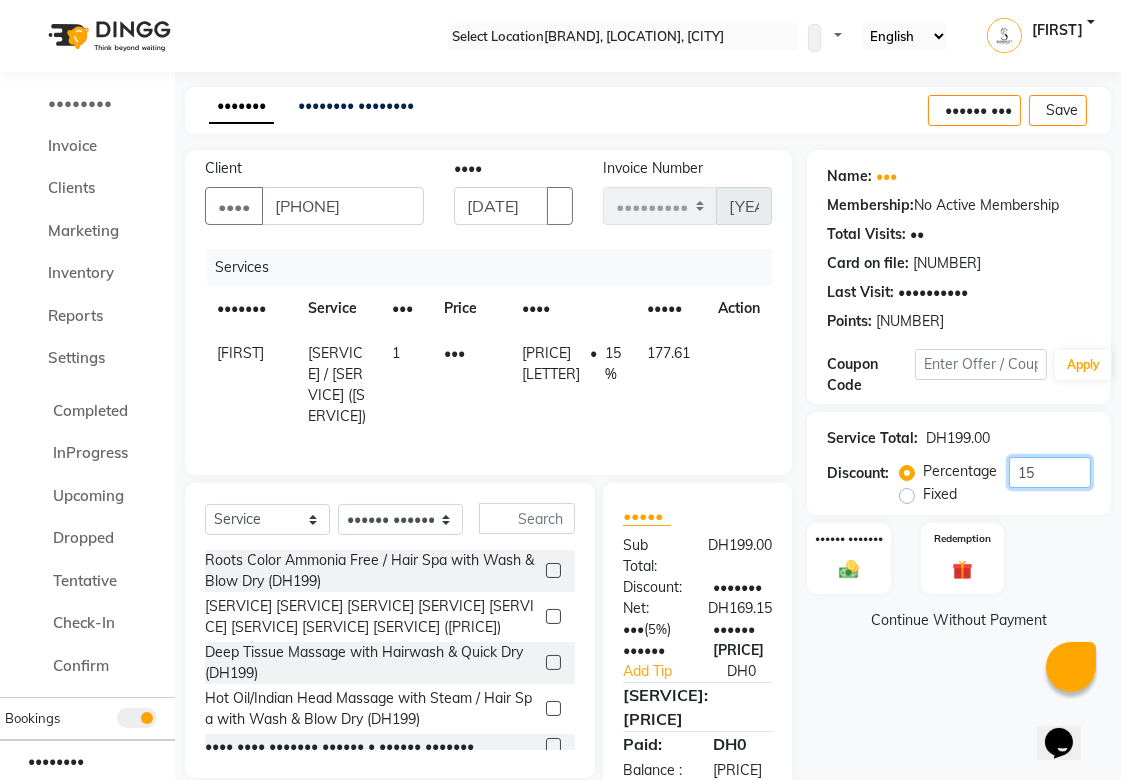 type on "15" 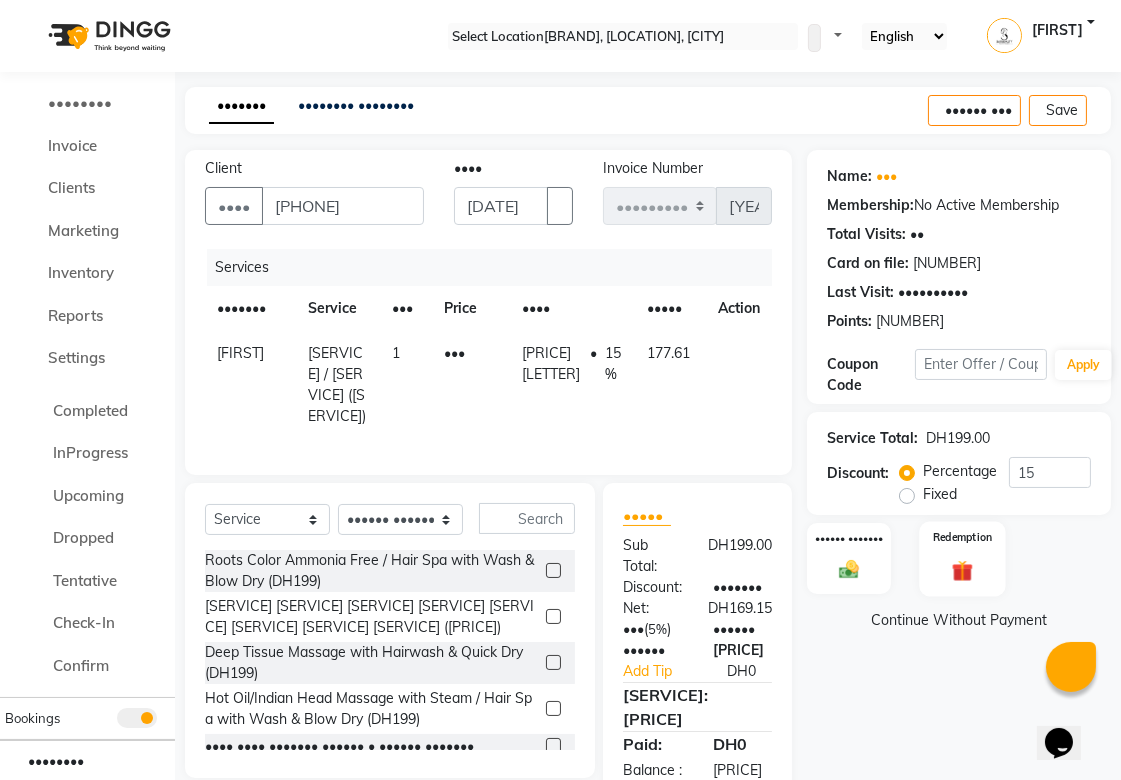 click on "Redemption" at bounding box center [962, 558] 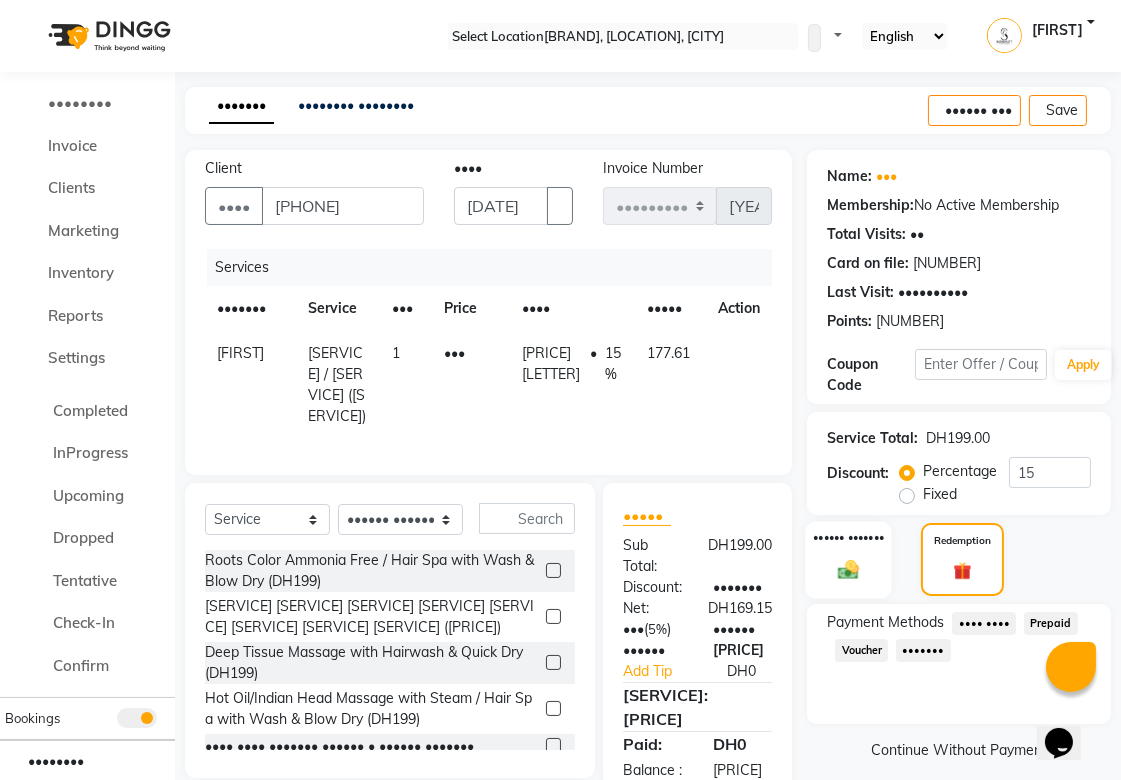 click on "•••••• •••••••" at bounding box center (849, 559) 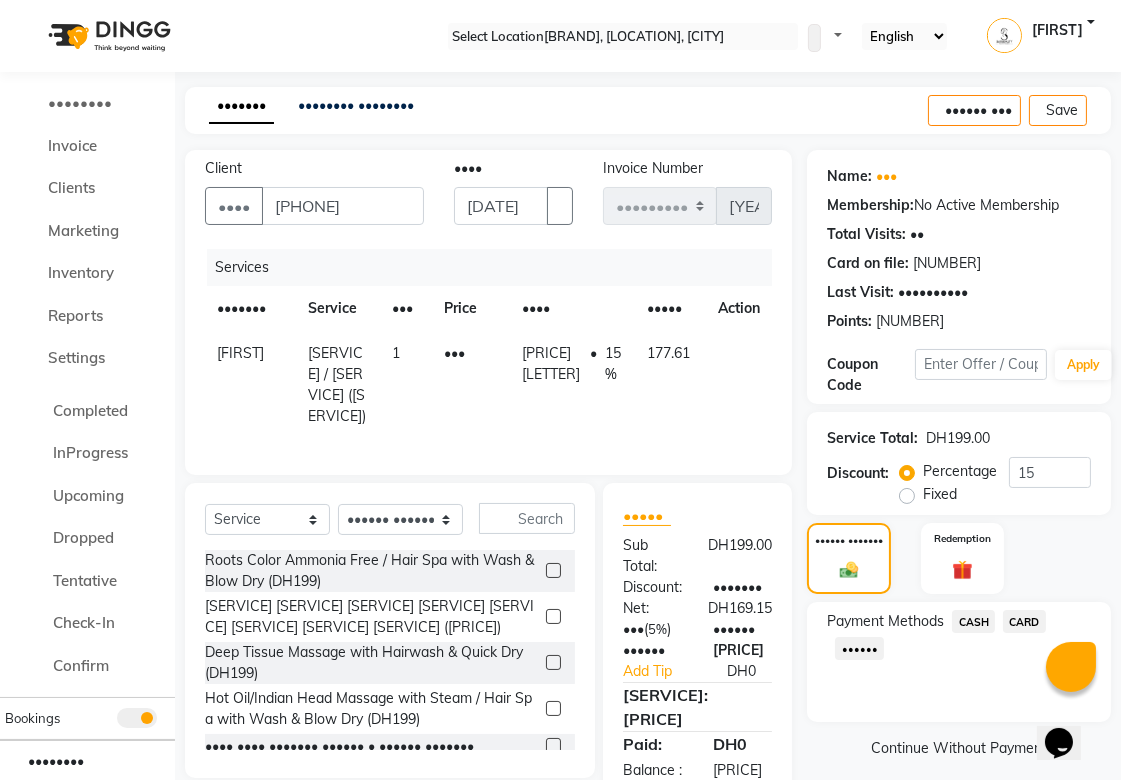 click on "CARD" at bounding box center (973, 621) 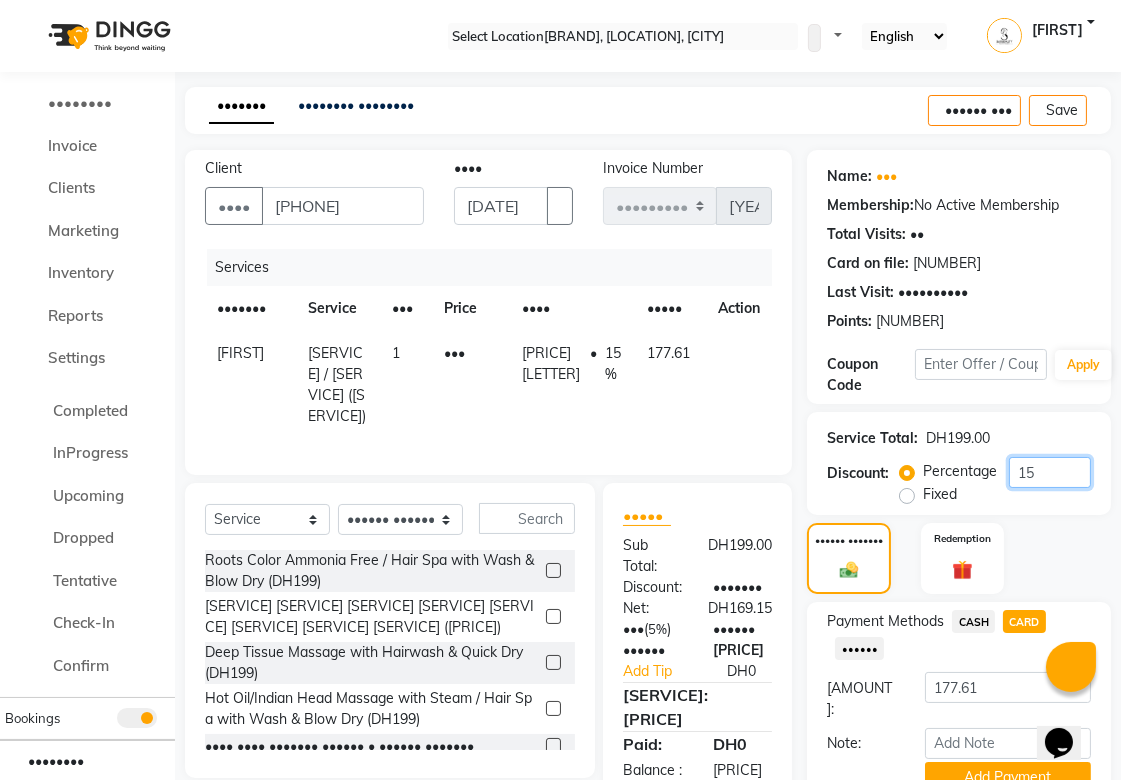 click on "15" at bounding box center (1050, 472) 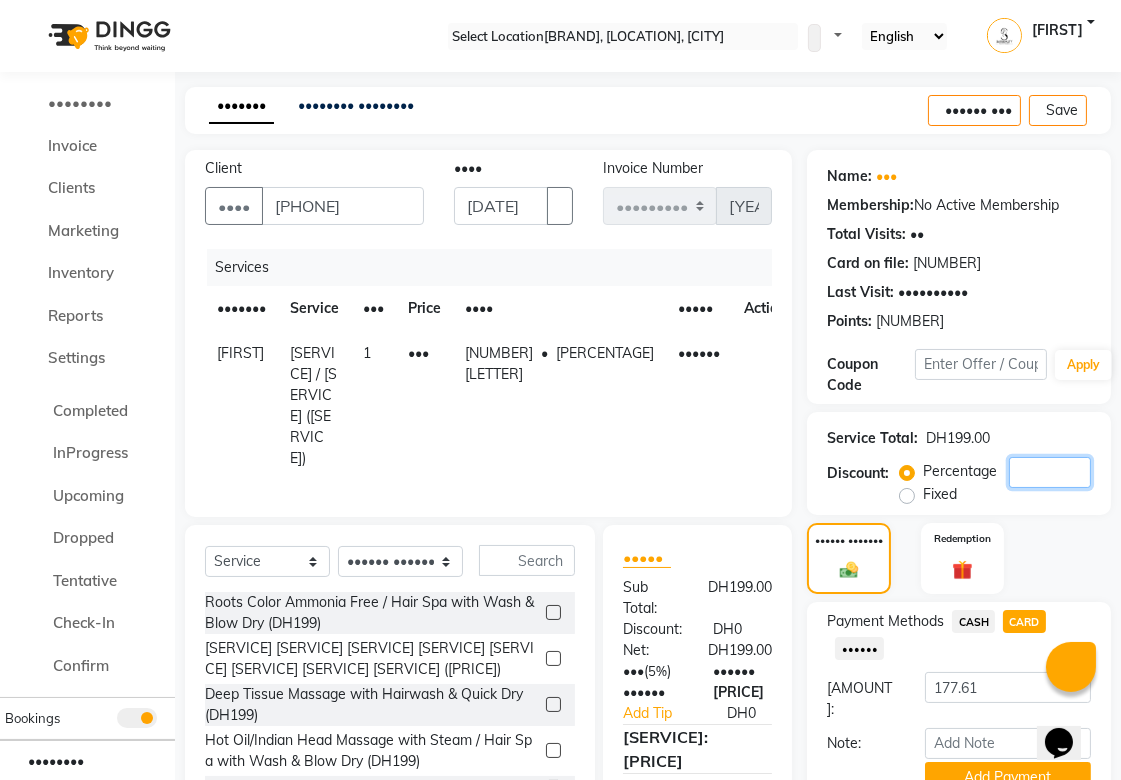 click at bounding box center [1050, 472] 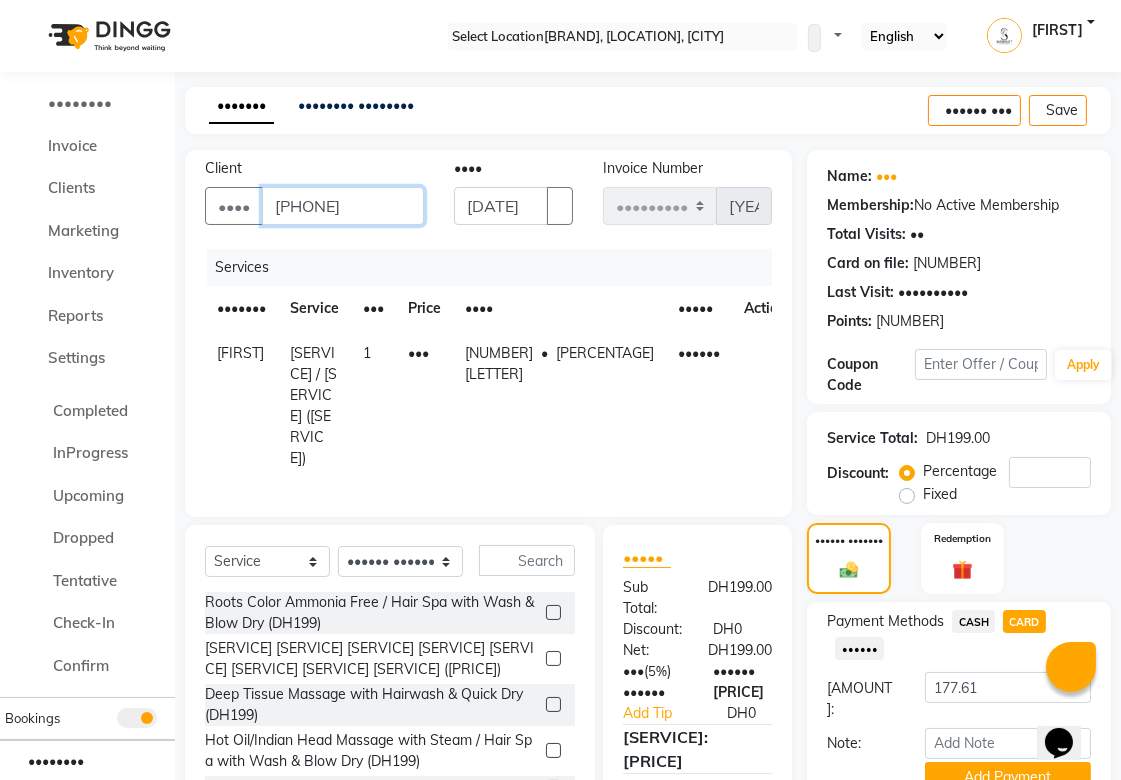 click on "[PHONE]" at bounding box center (343, 206) 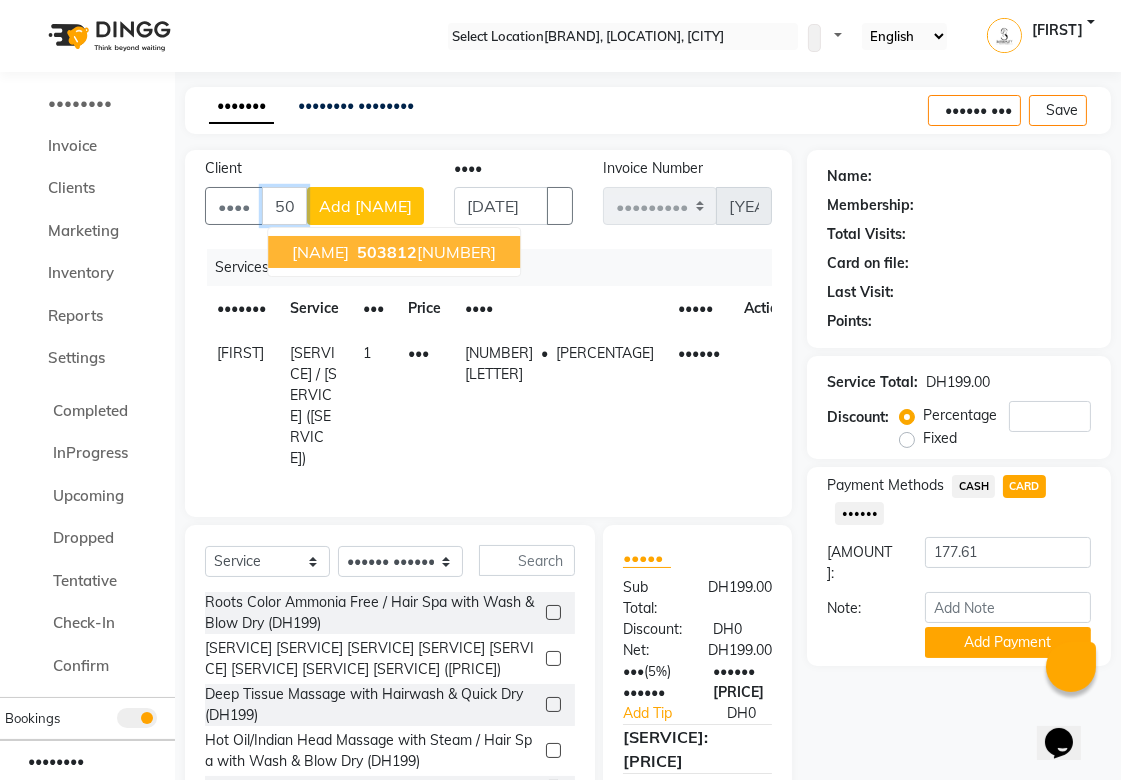 click on "503812" at bounding box center (284, 206) 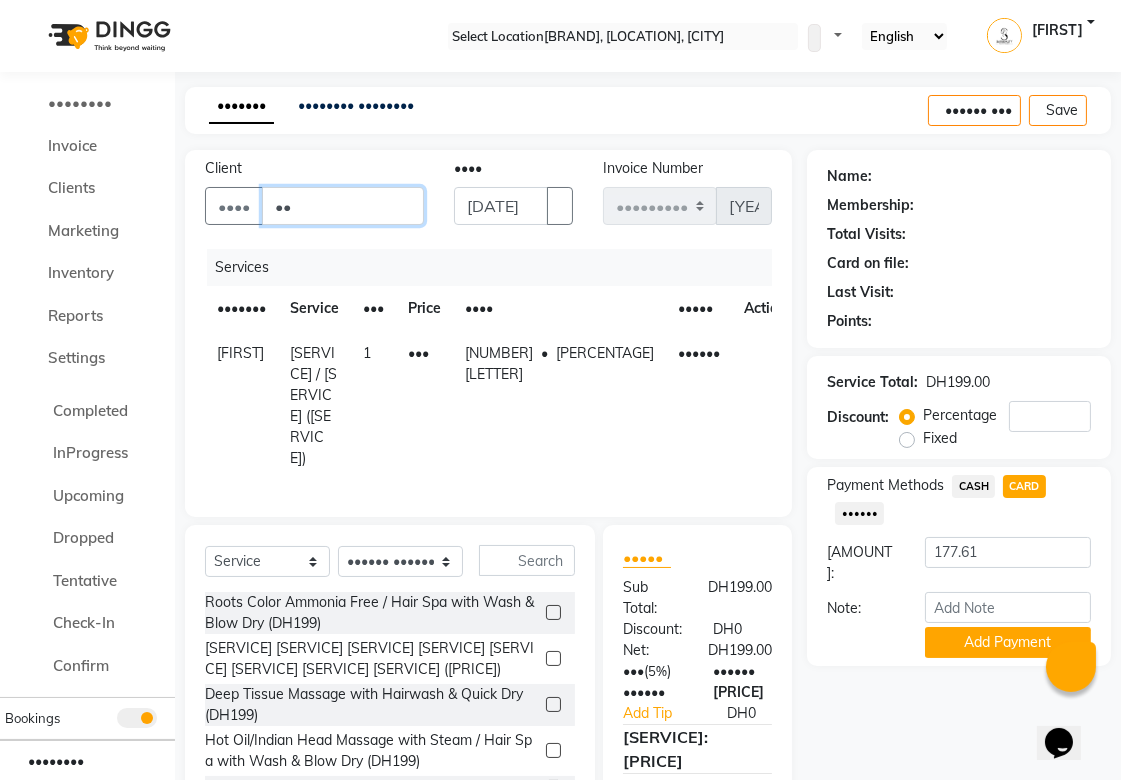 click on "••" at bounding box center (343, 206) 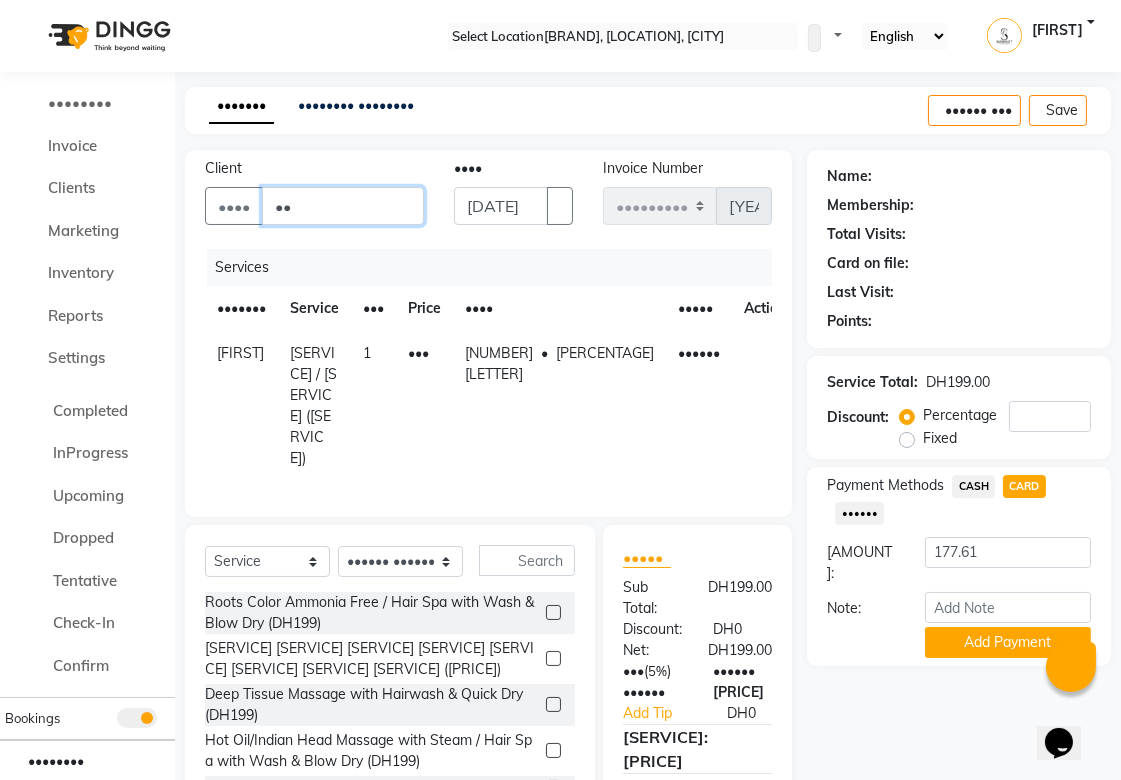 type on "1" 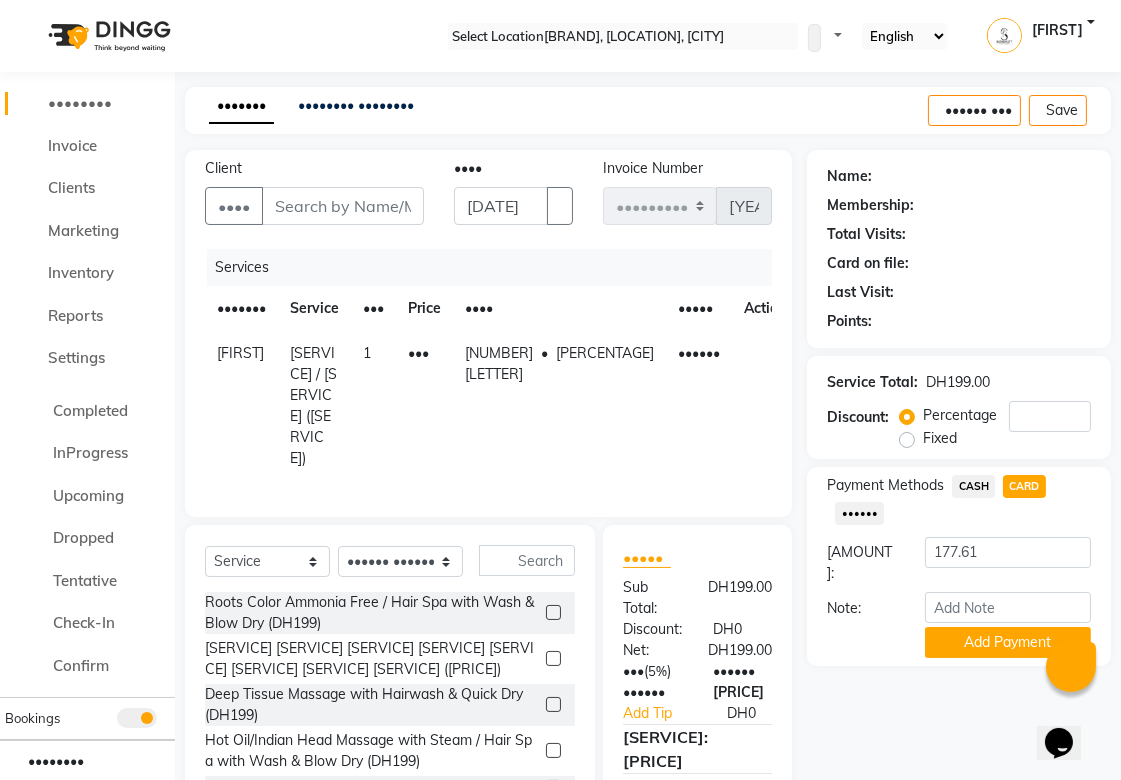 click on "••••••••" at bounding box center [80, 102] 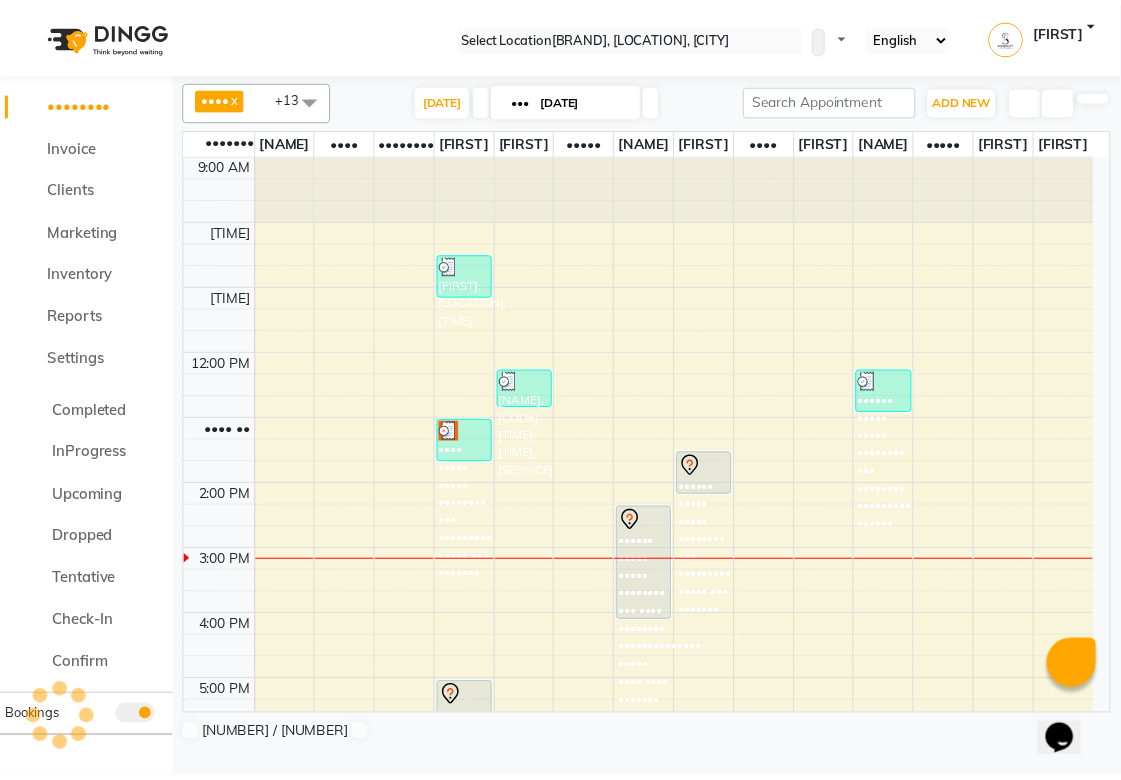 scroll, scrollTop: 0, scrollLeft: 0, axis: both 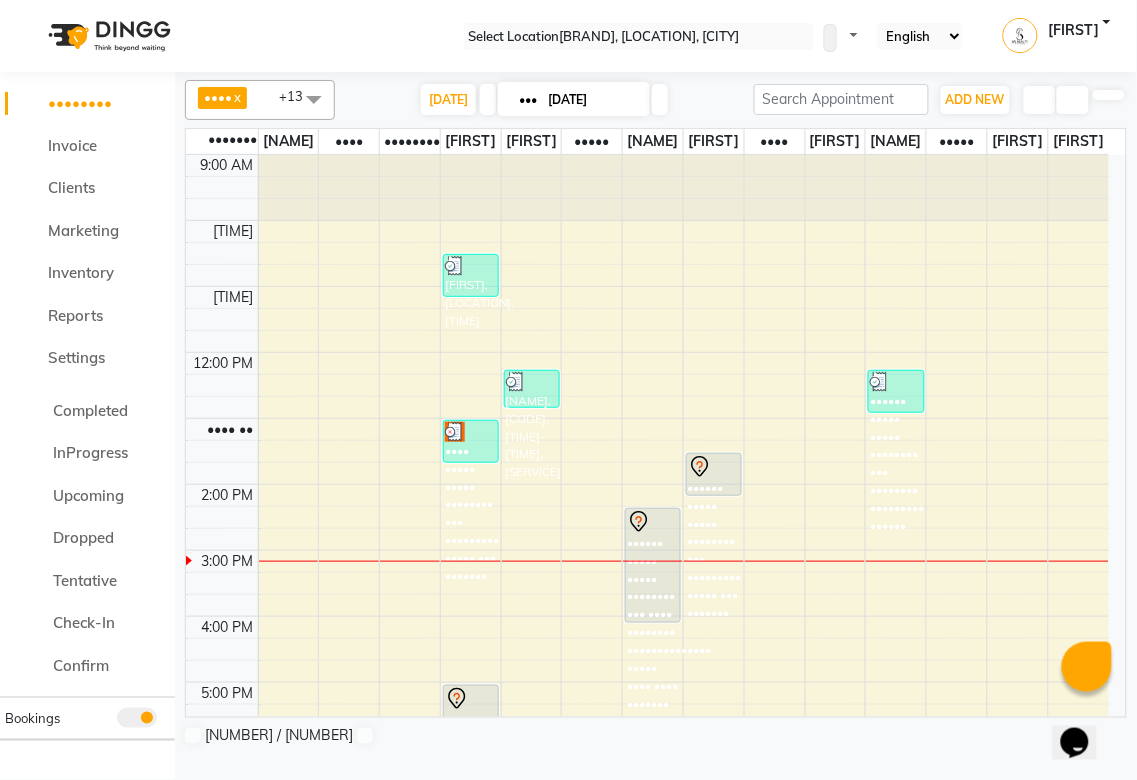 click at bounding box center [714, 467] 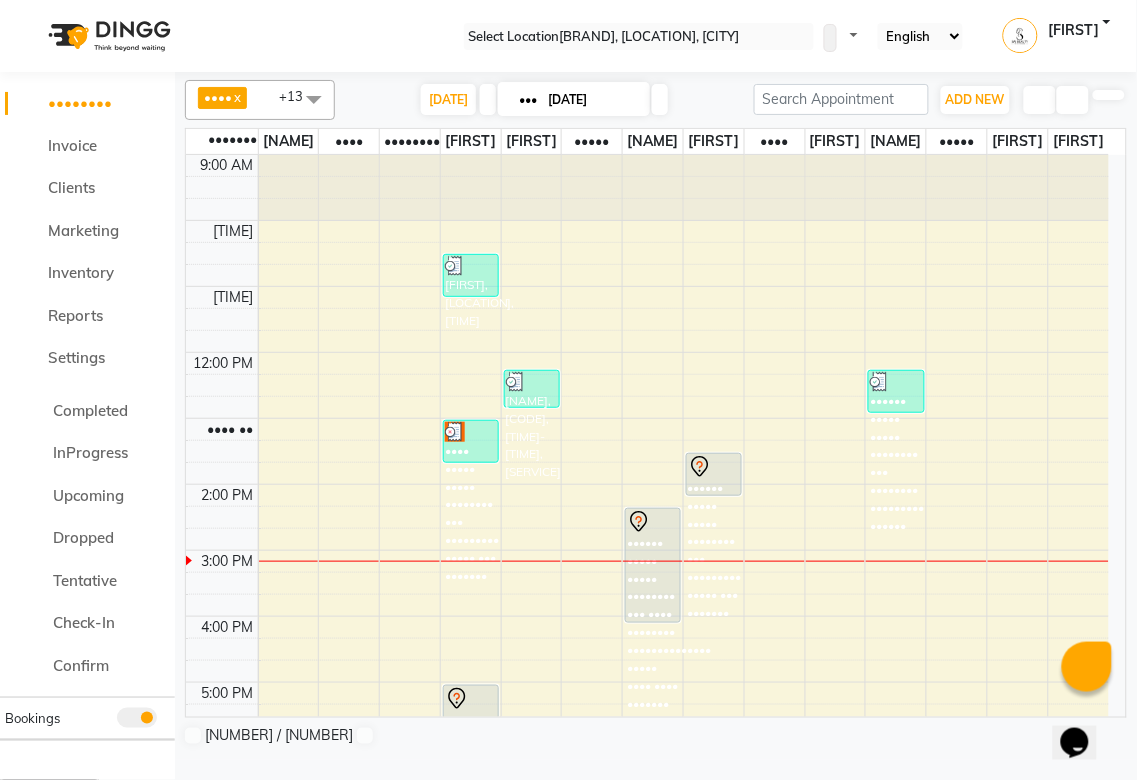 click on "Open Details" at bounding box center [49, 793] 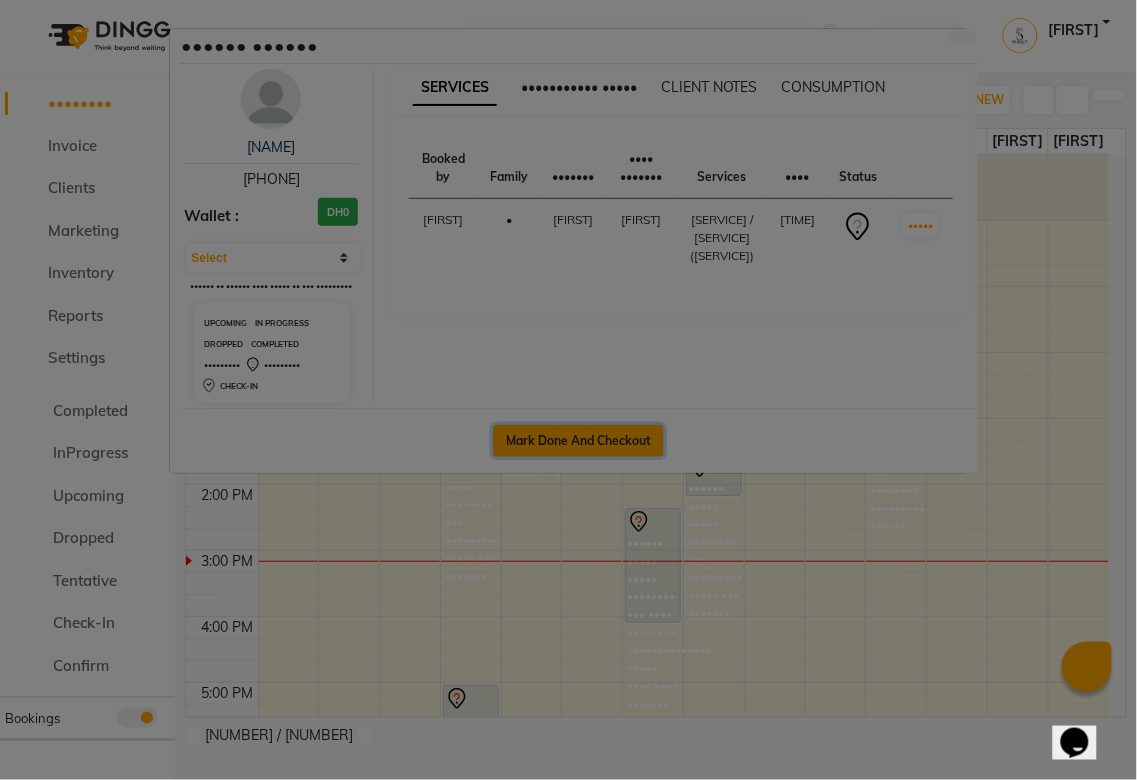 click on "Mark Done And Checkout" at bounding box center [578, 441] 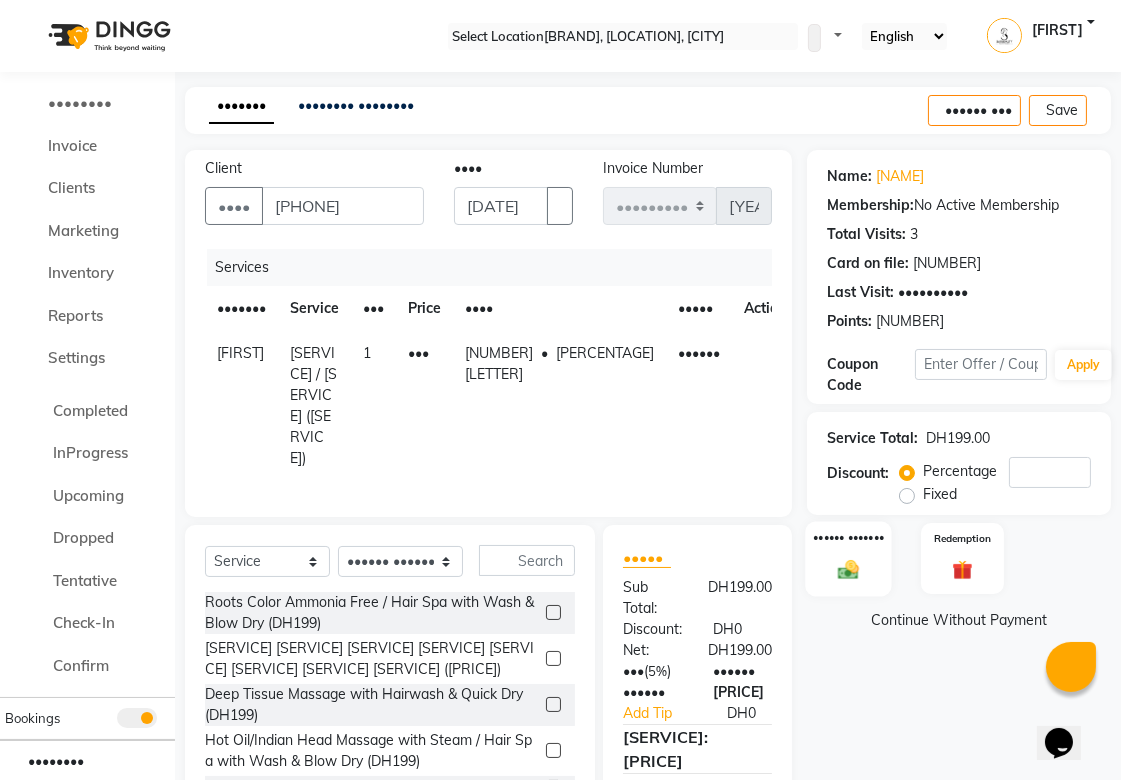click on "•••••• •••••••" at bounding box center (849, 537) 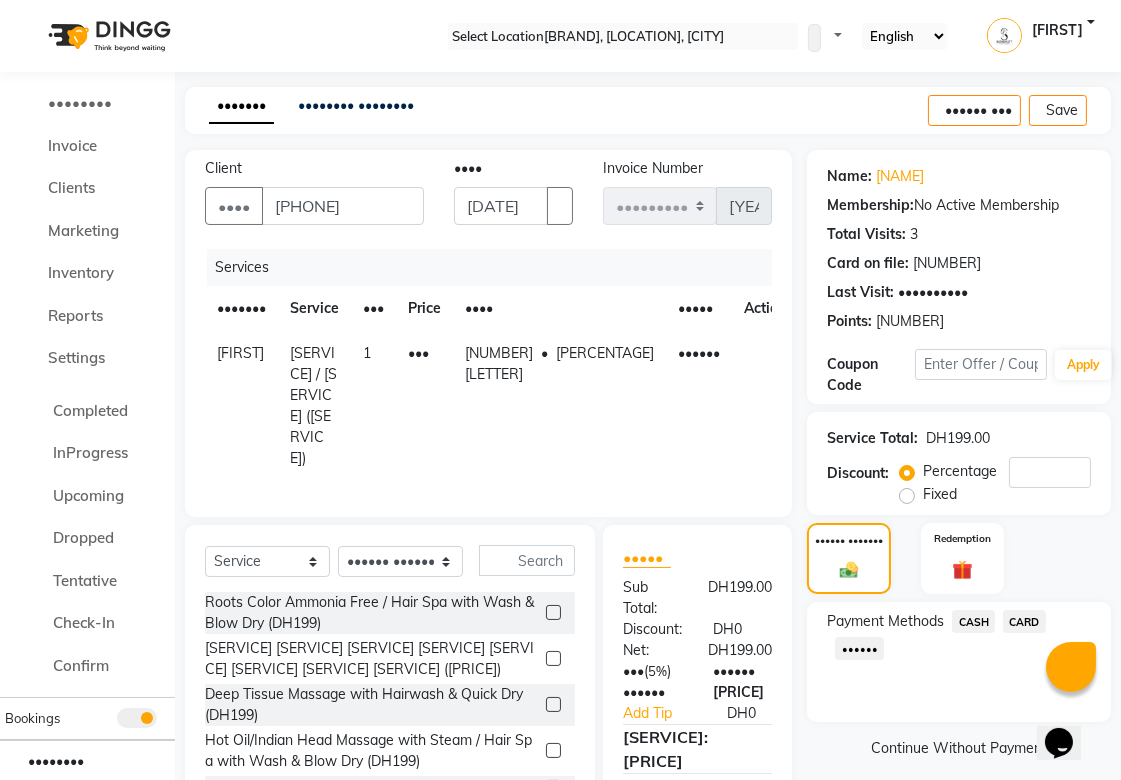 click on "CASH" at bounding box center (973, 621) 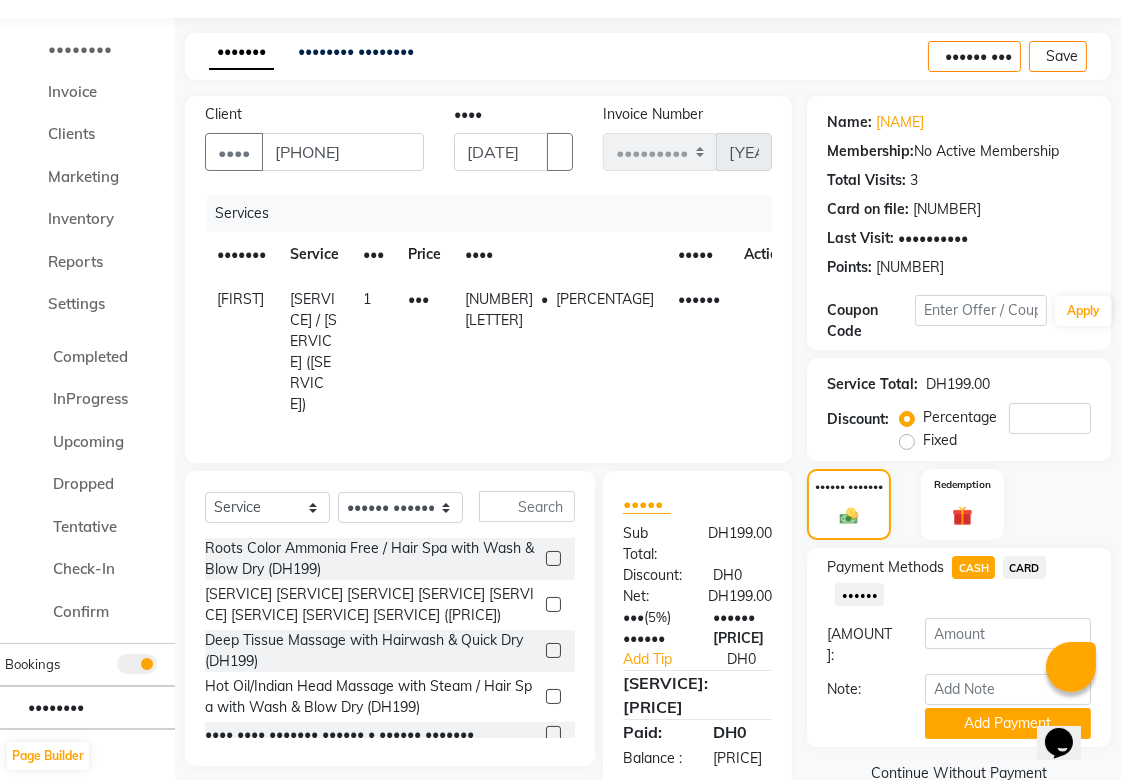 scroll, scrollTop: 77, scrollLeft: 0, axis: vertical 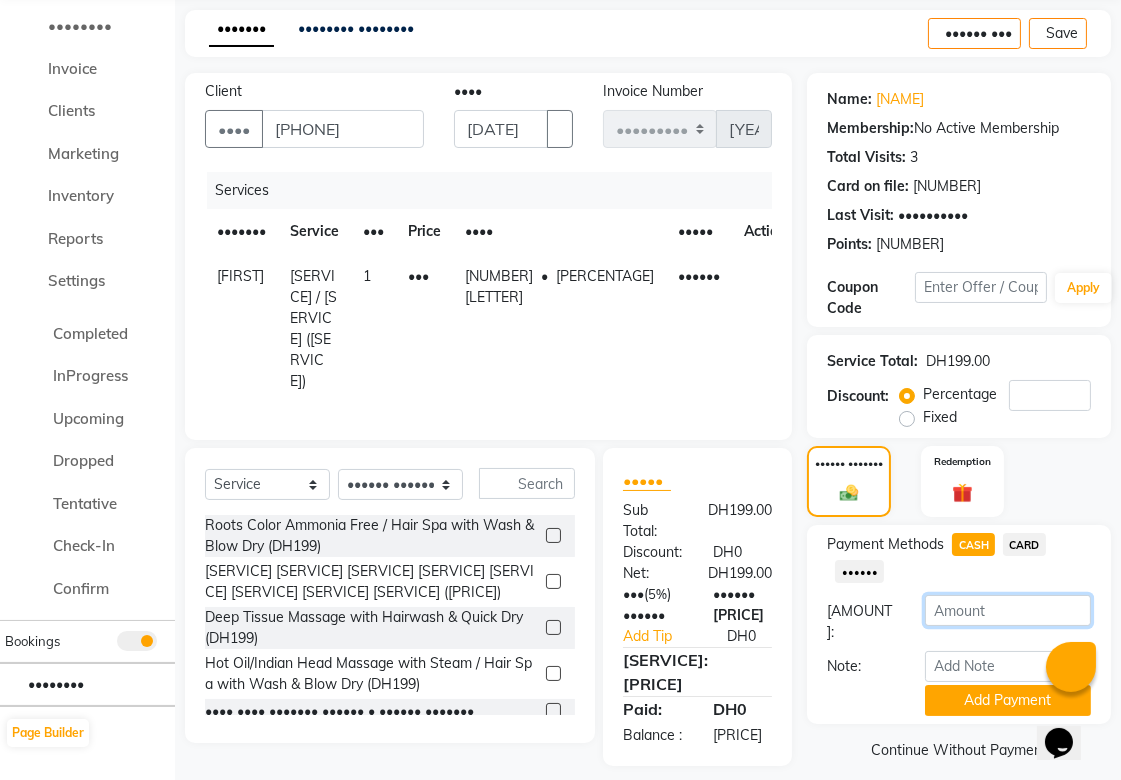 click on "••••••" at bounding box center [1008, 610] 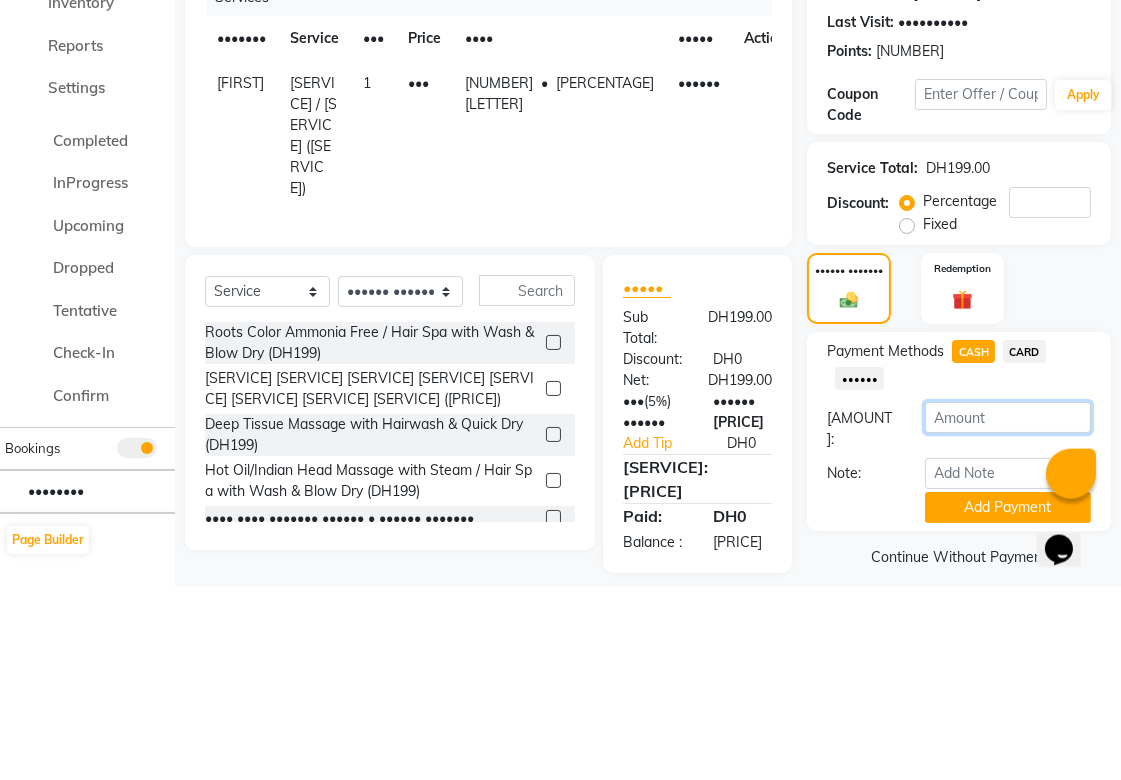 scroll, scrollTop: 77, scrollLeft: 0, axis: vertical 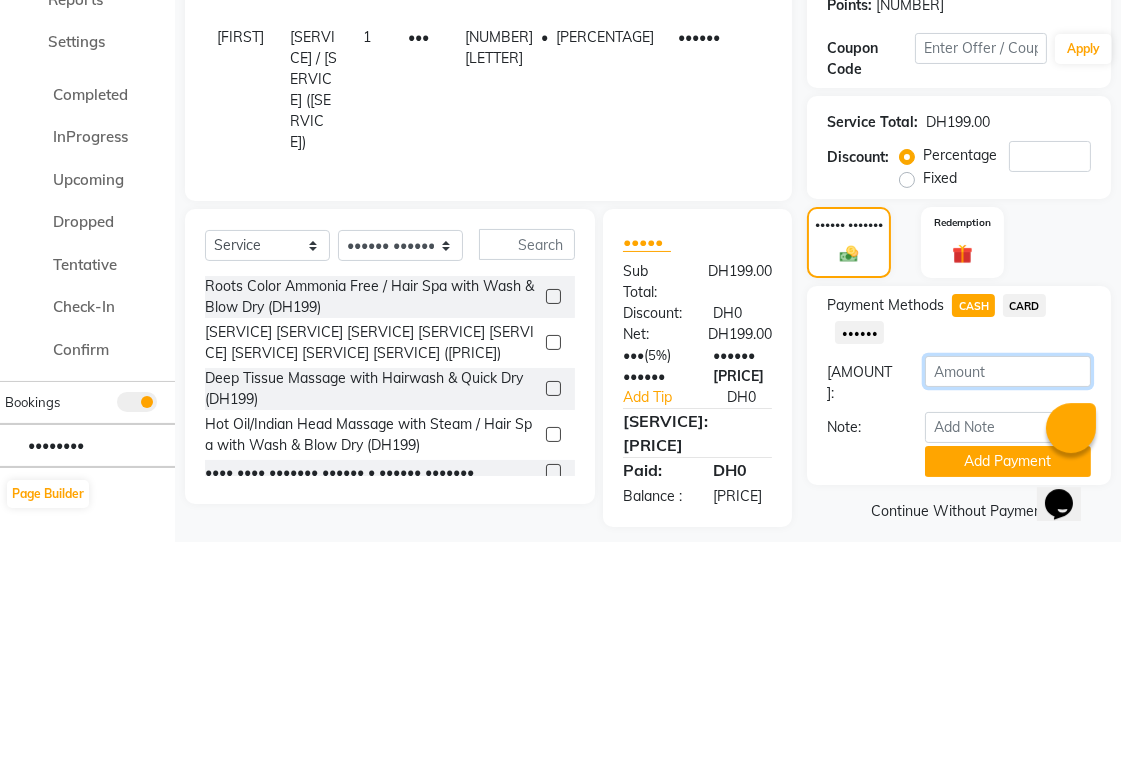 click on "••••••" at bounding box center [1008, 610] 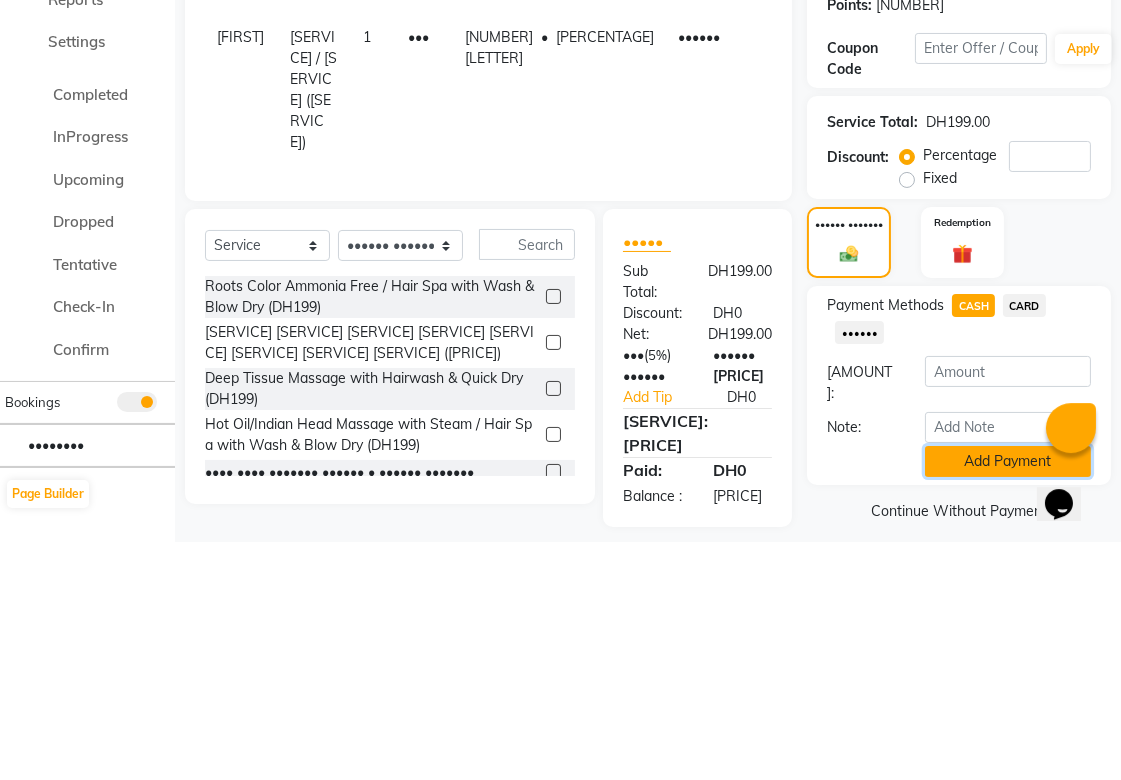 click on "Add Payment" at bounding box center (1008, 700) 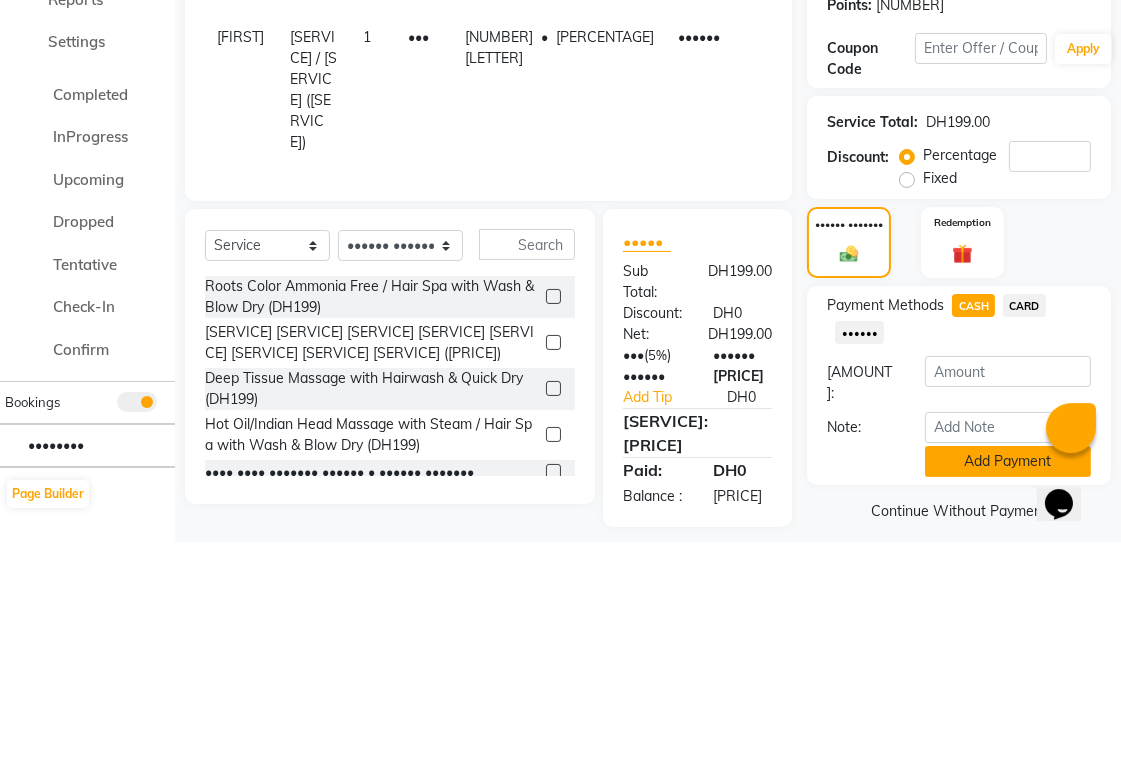 scroll, scrollTop: 77, scrollLeft: 0, axis: vertical 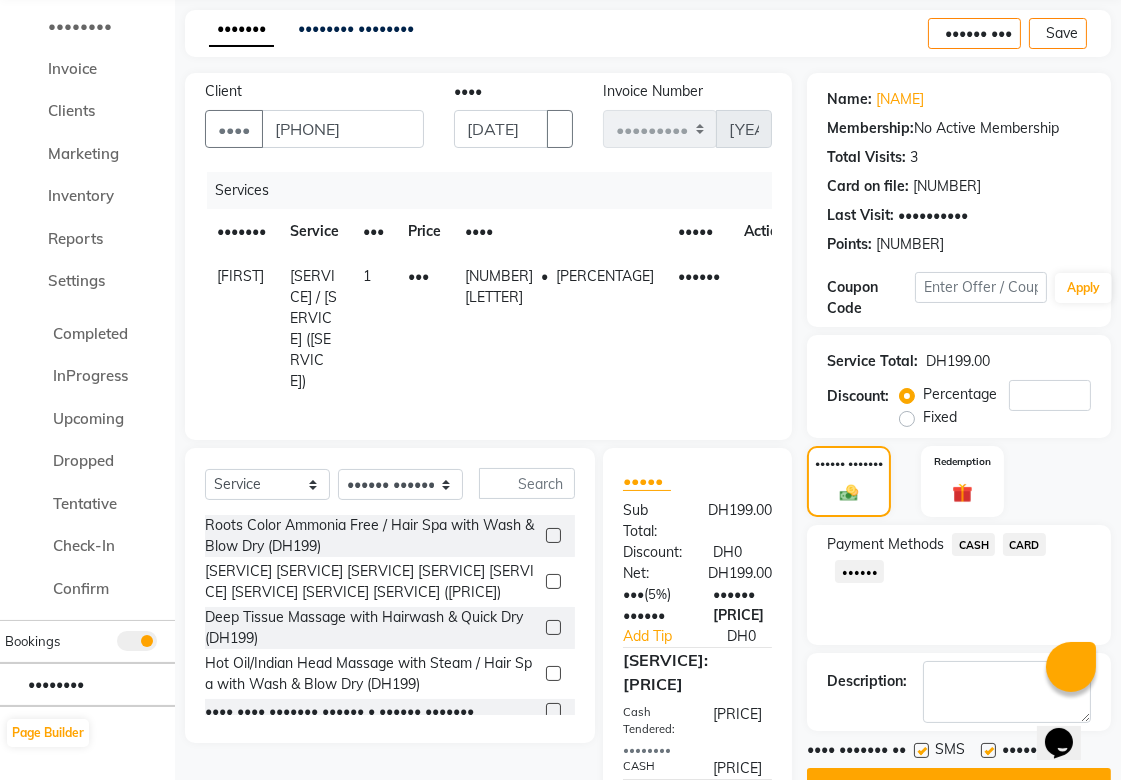 click on "CARD" at bounding box center [973, 544] 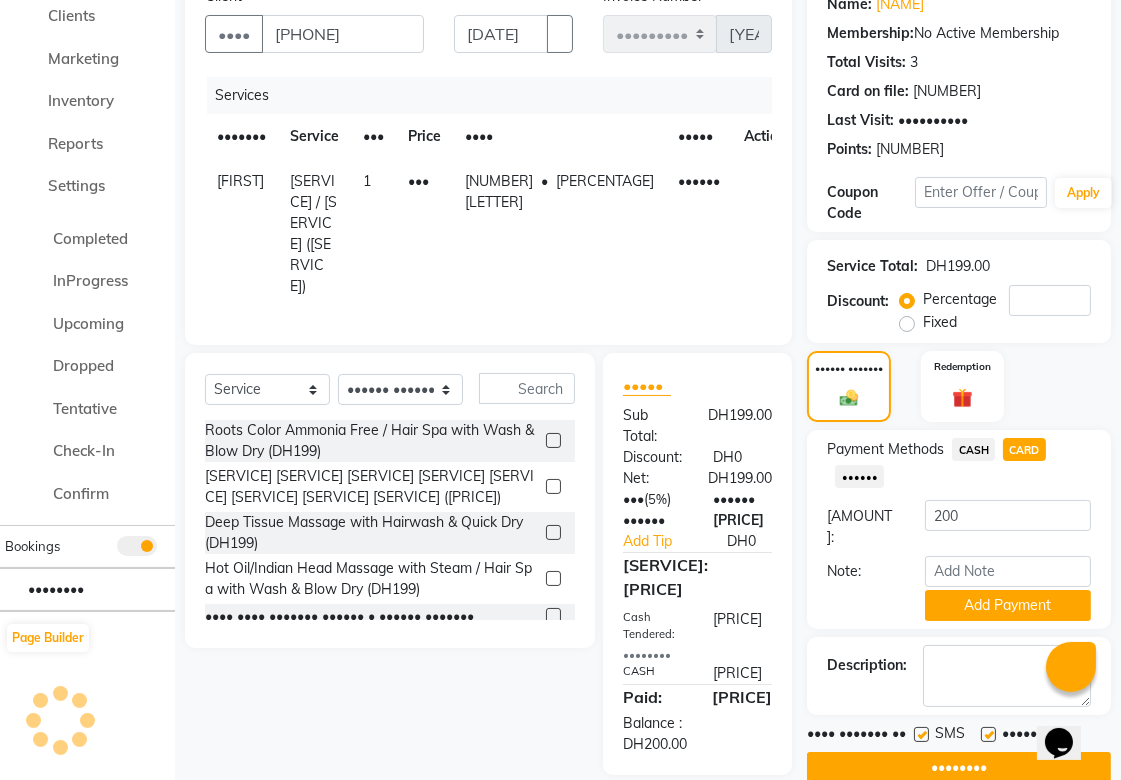scroll, scrollTop: 191, scrollLeft: 0, axis: vertical 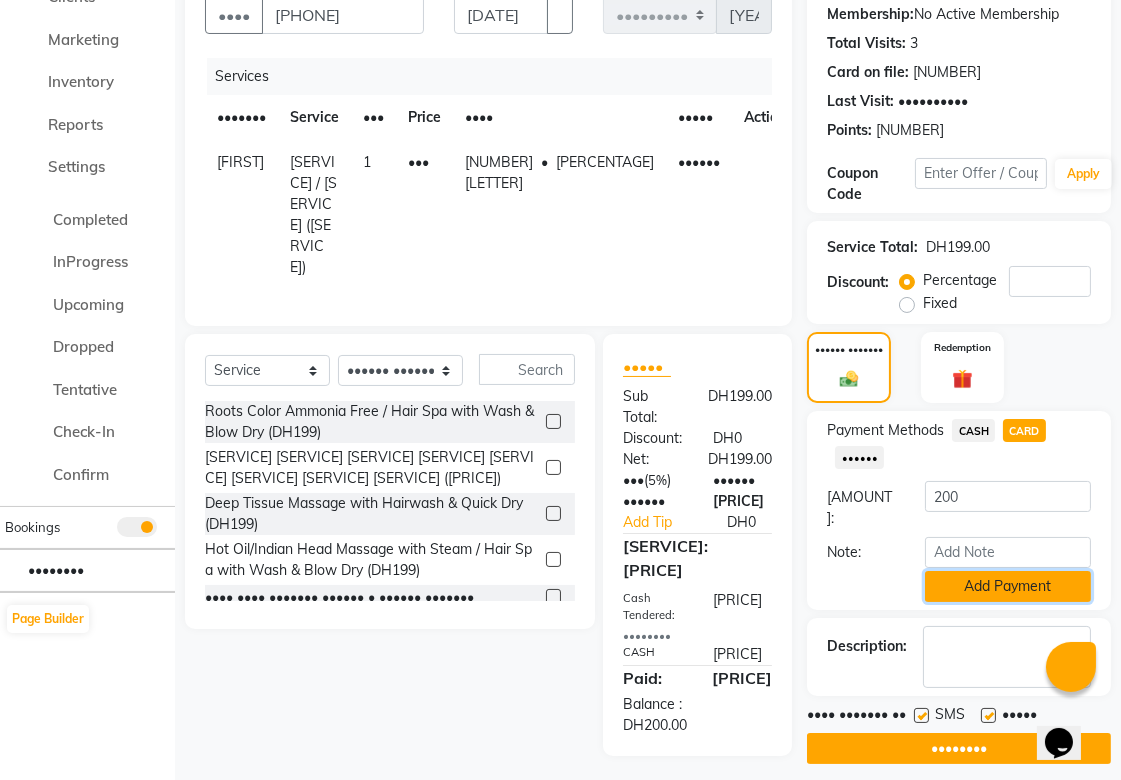 click on "Add Payment" at bounding box center [1008, 586] 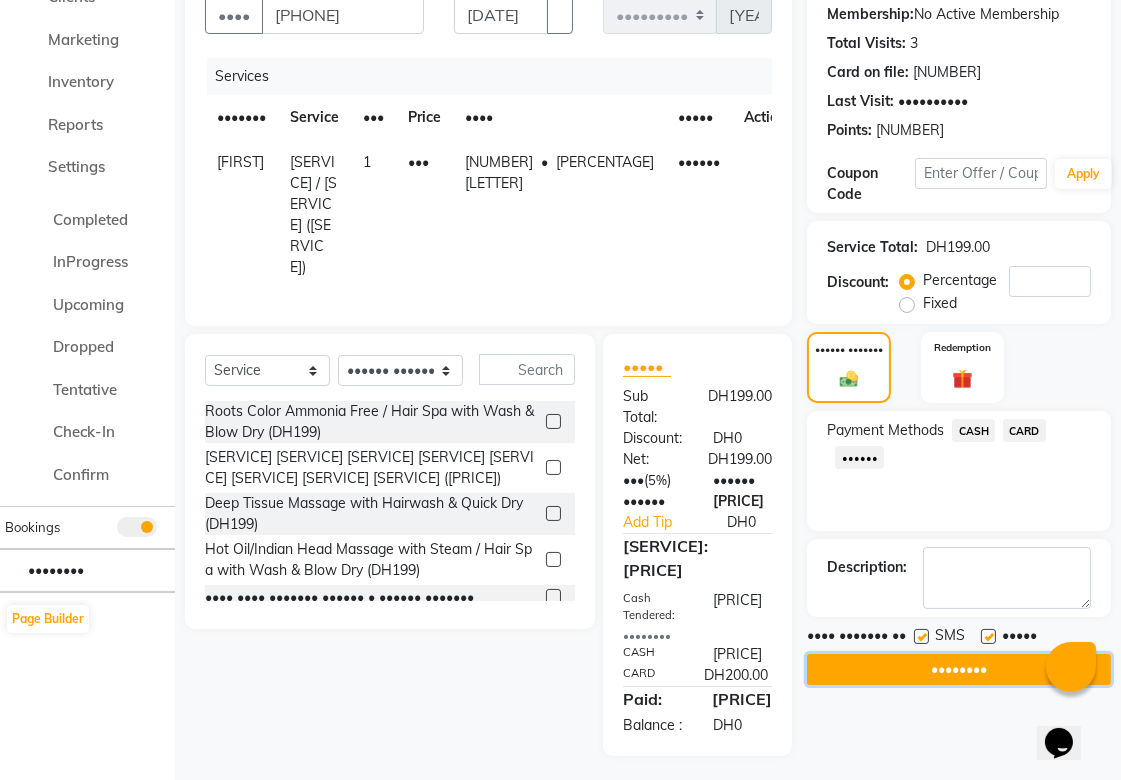 click on "••••••••" at bounding box center [959, 669] 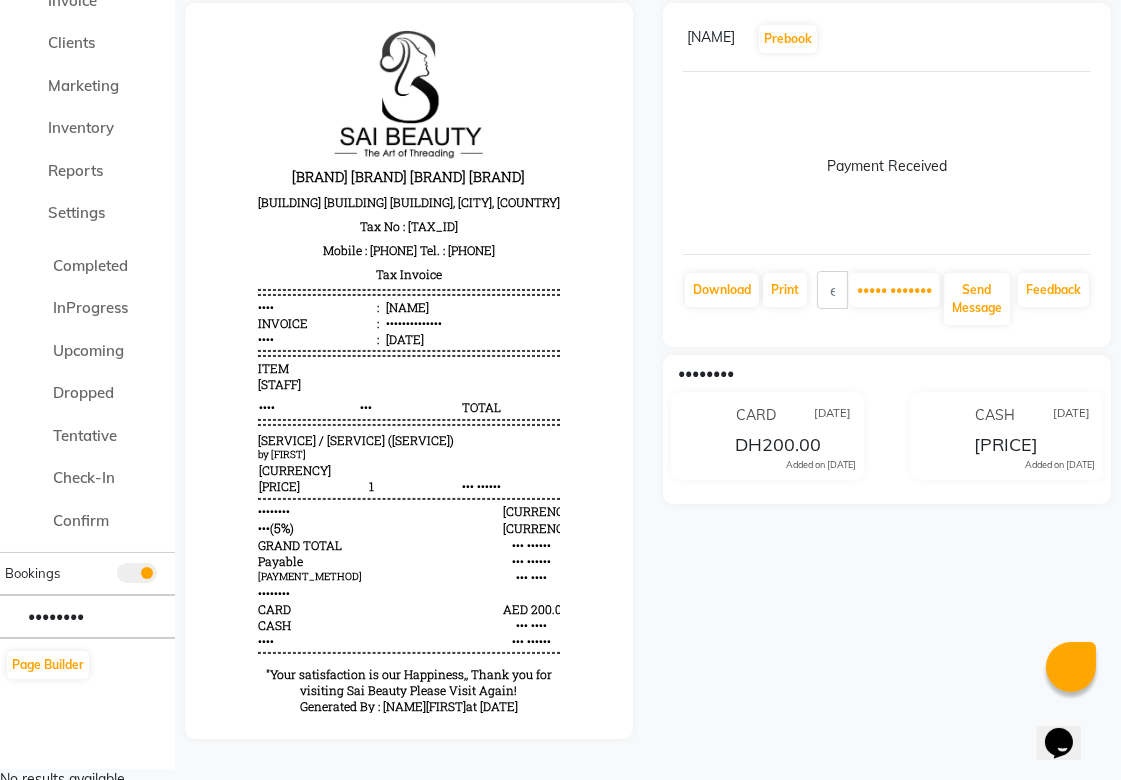 scroll, scrollTop: 0, scrollLeft: 0, axis: both 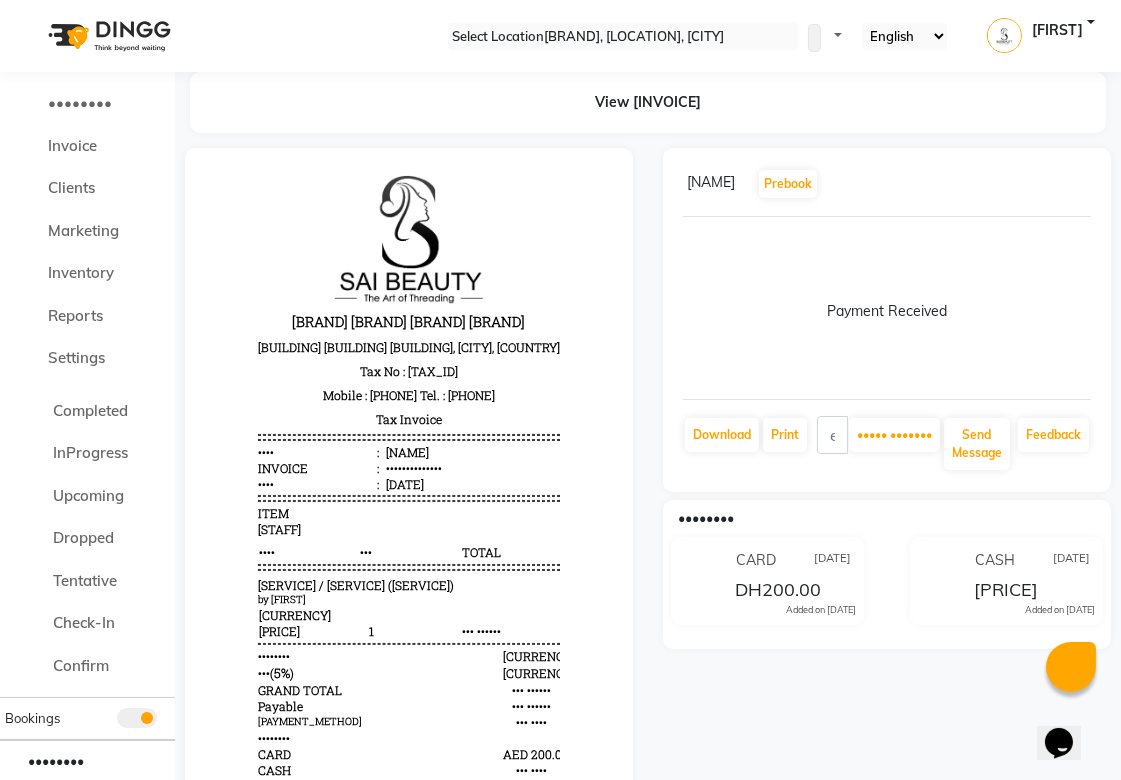 click on "DH200.00" at bounding box center [778, 592] 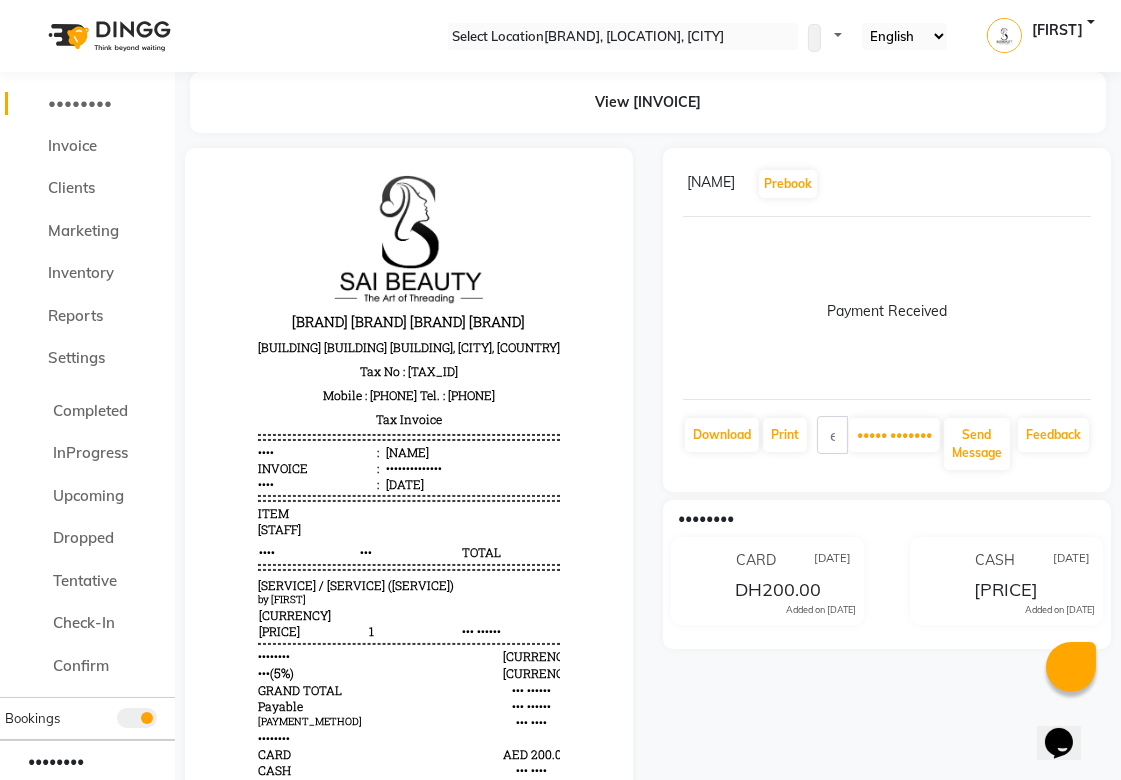 click on "••••••••" at bounding box center [80, 102] 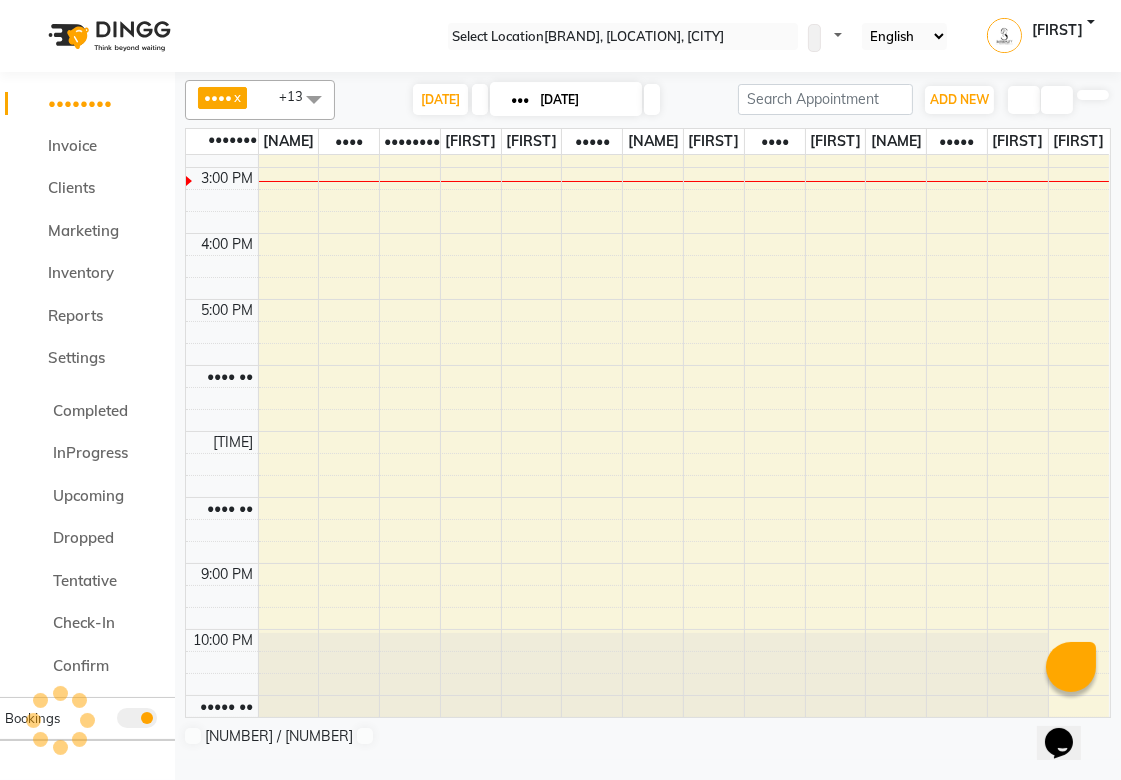 scroll, scrollTop: 0, scrollLeft: 0, axis: both 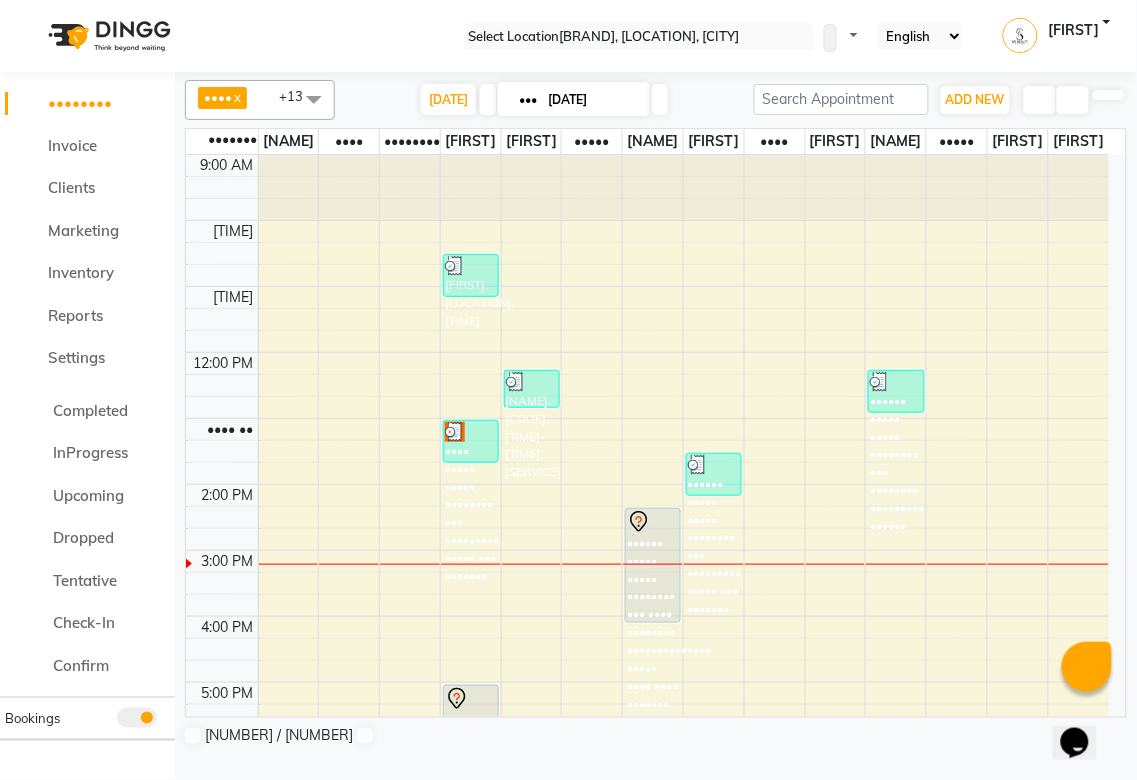 click at bounding box center [471, 266] 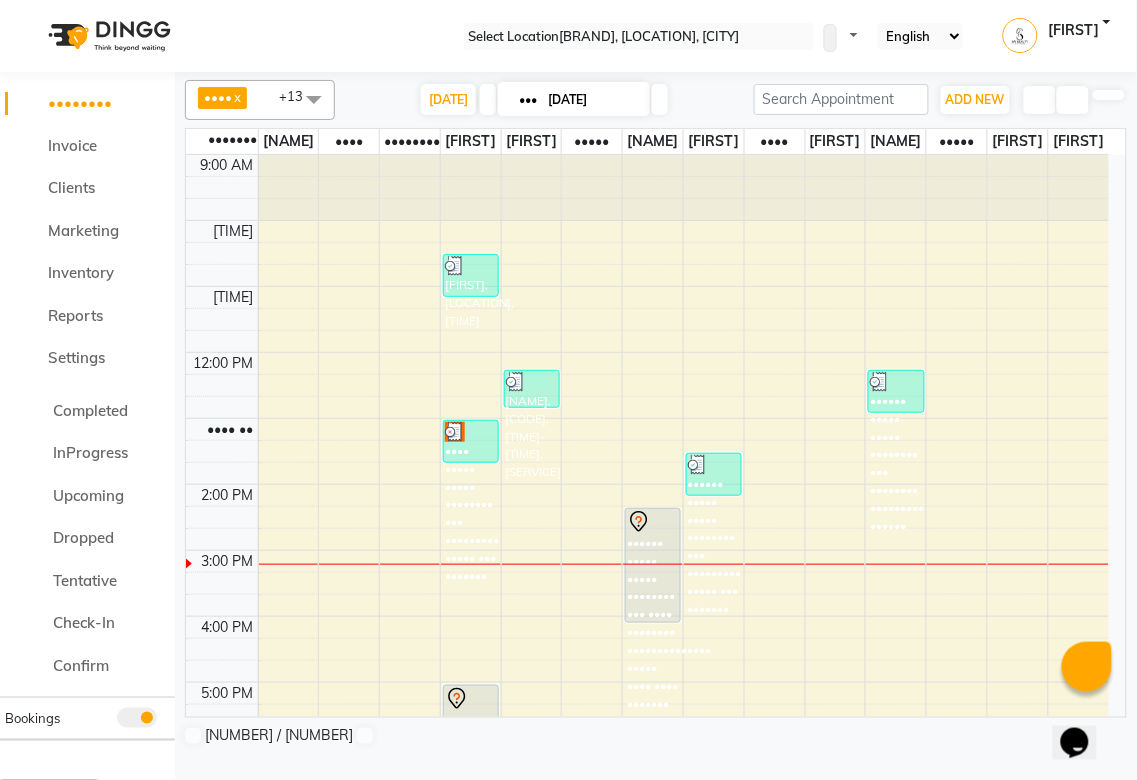 click on "Open Details" at bounding box center [49, 793] 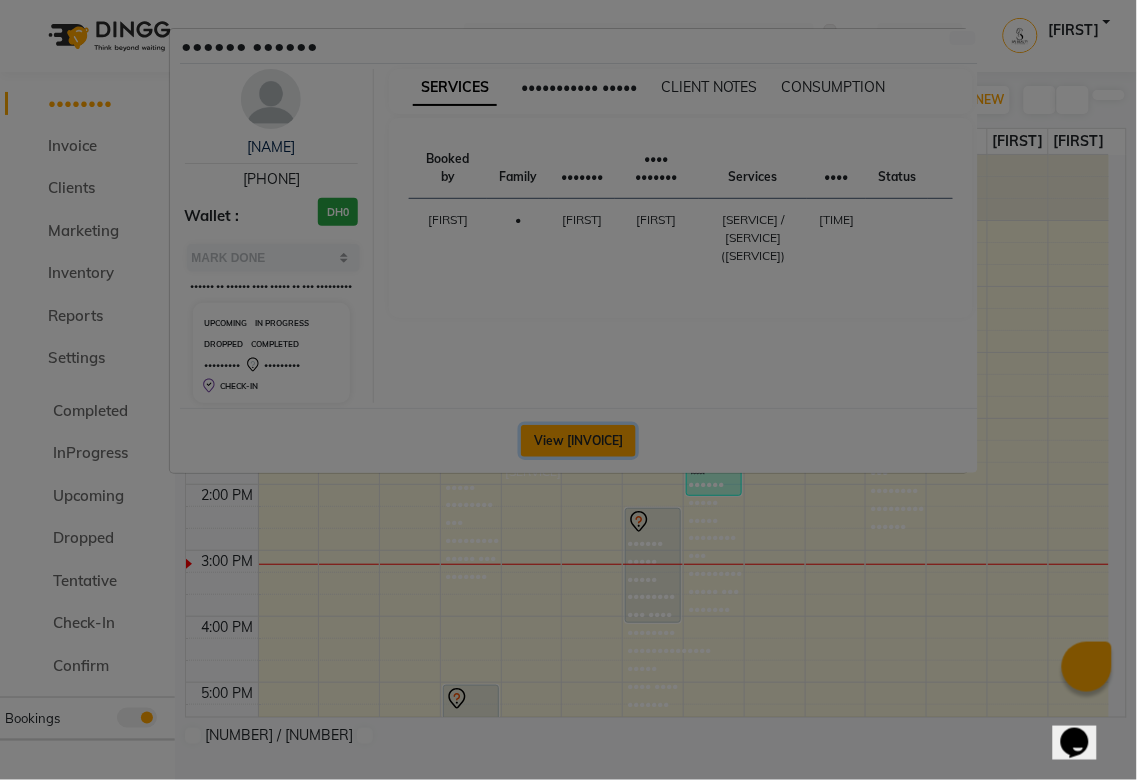 click on "View [INVOICE]" at bounding box center (578, 441) 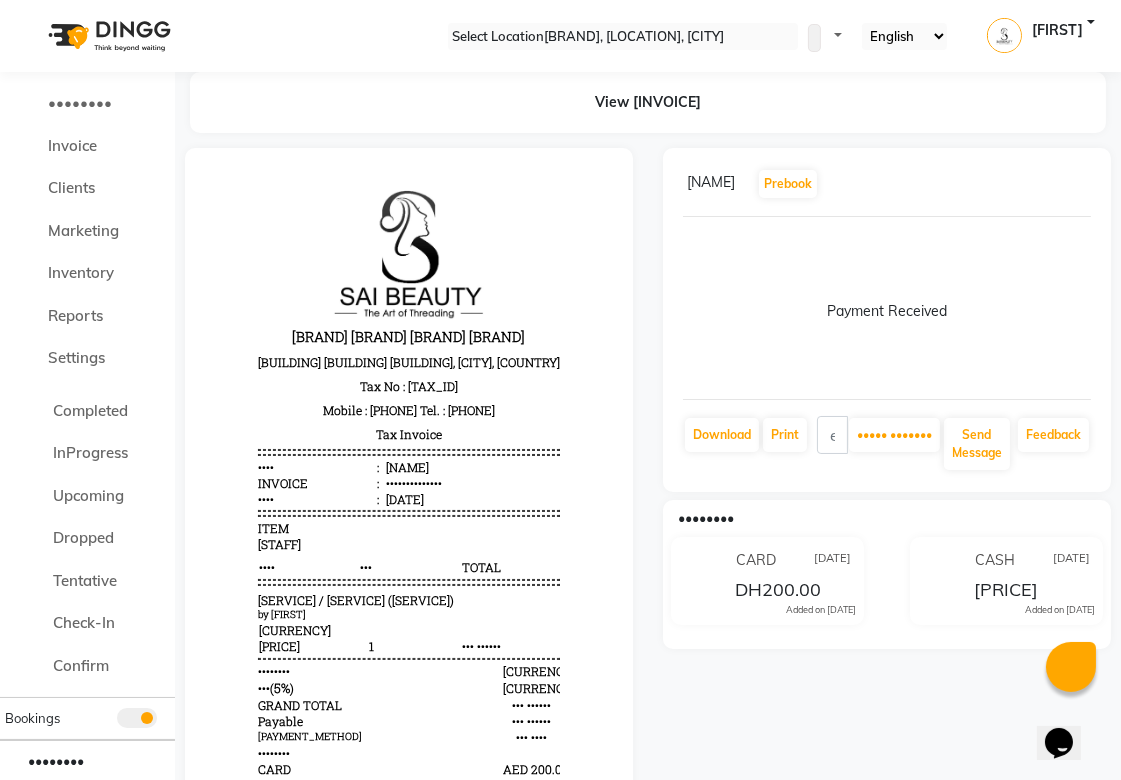scroll, scrollTop: 0, scrollLeft: 0, axis: both 